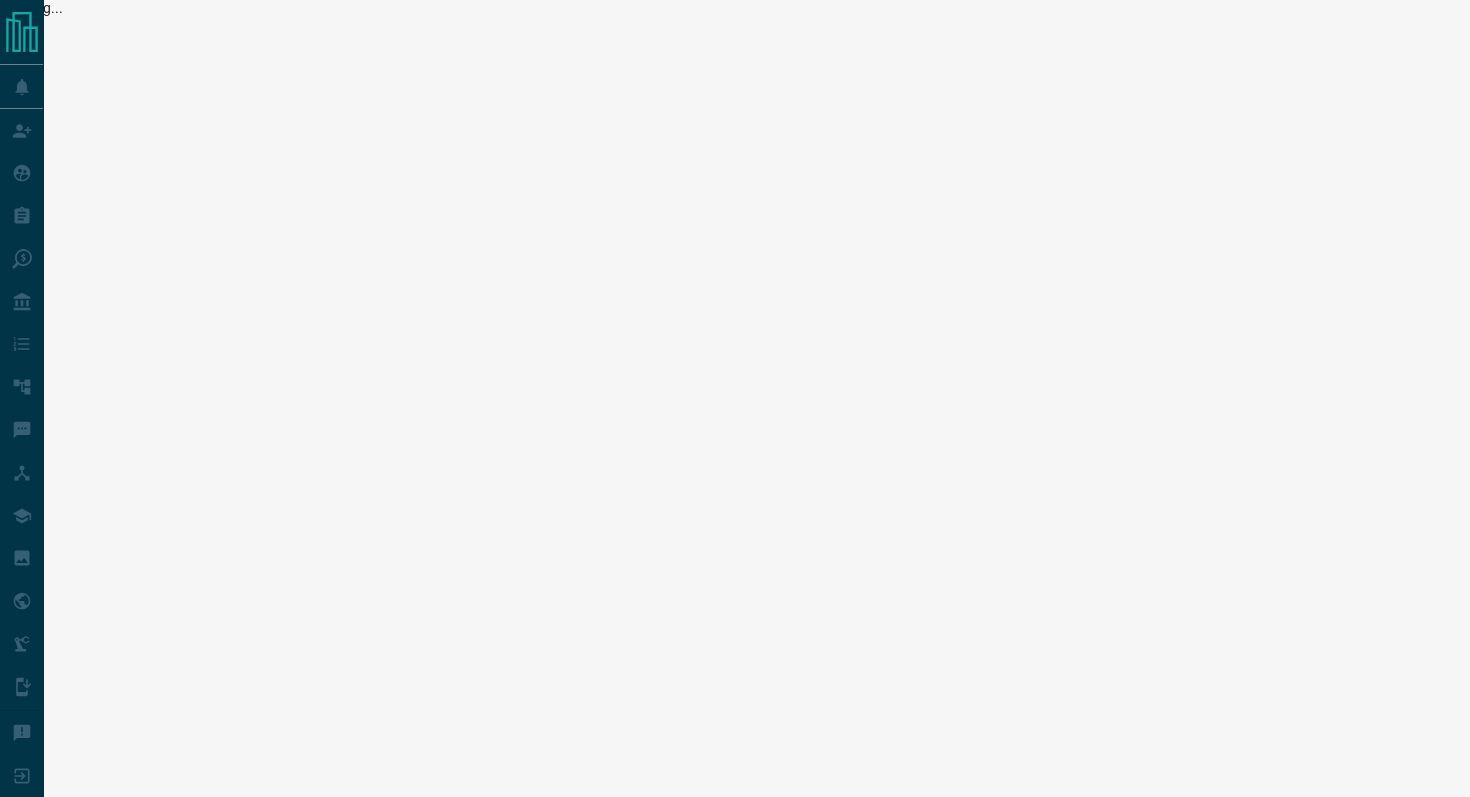 scroll, scrollTop: 0, scrollLeft: 0, axis: both 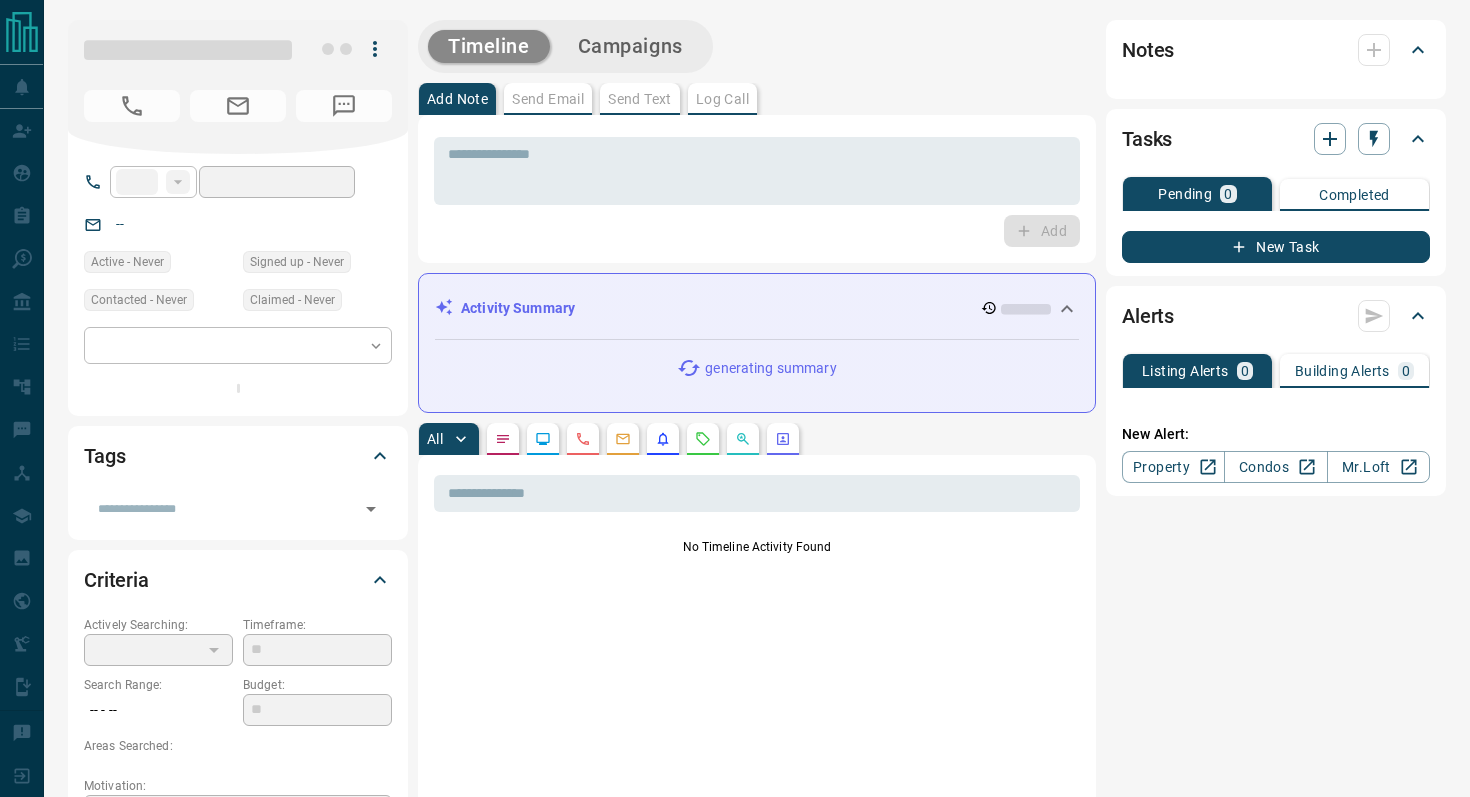 type on "**" 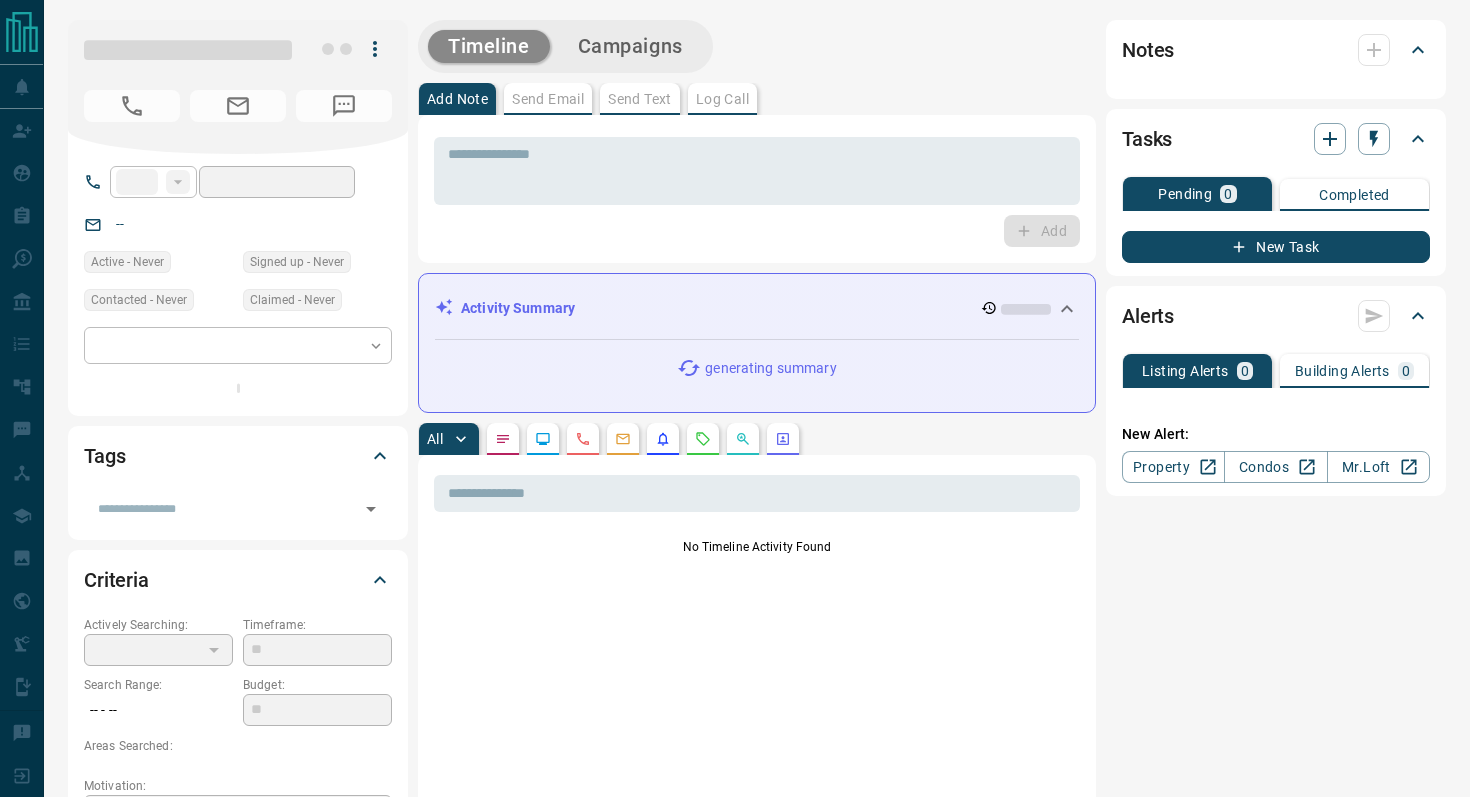 type on "**********" 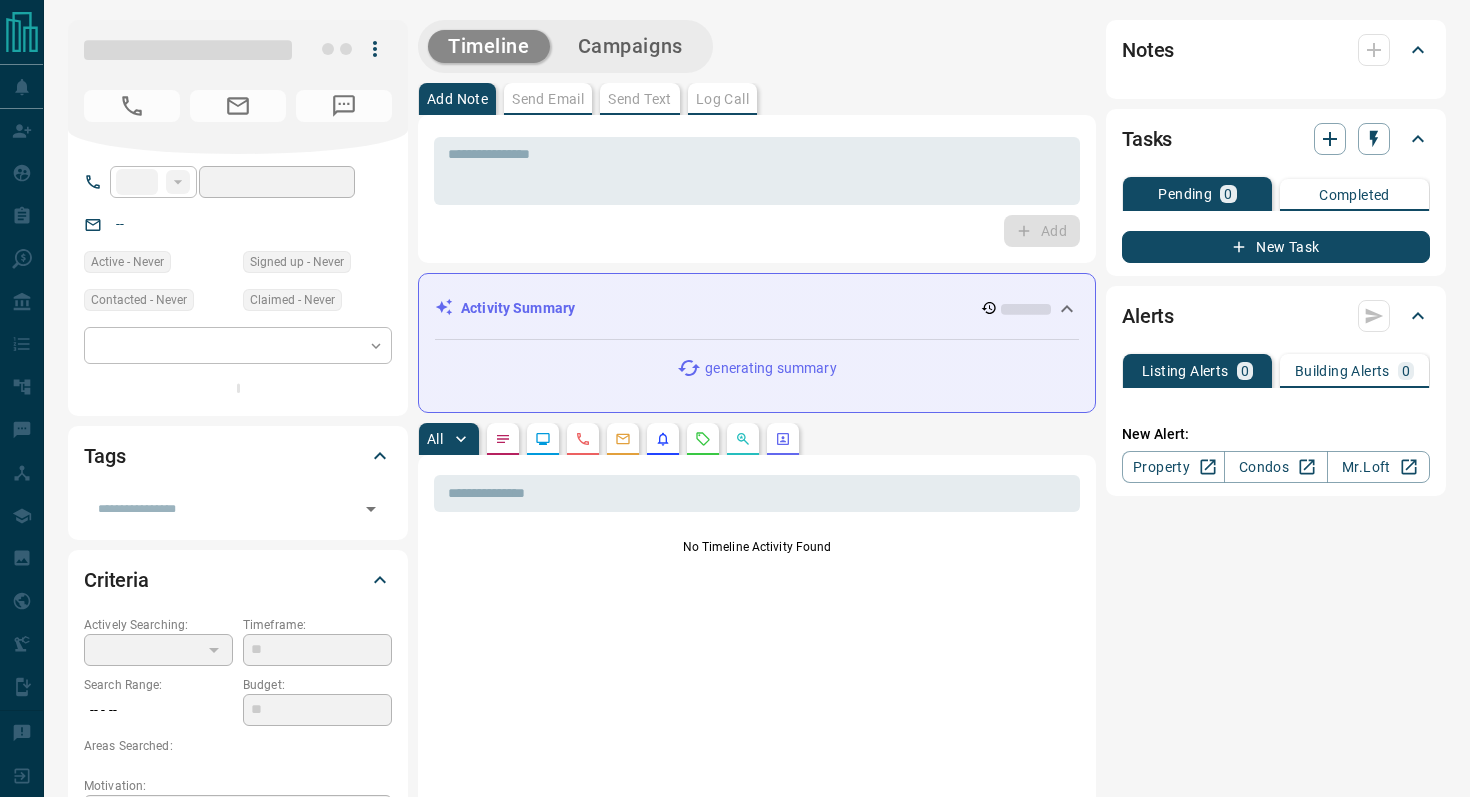 type on "**********" 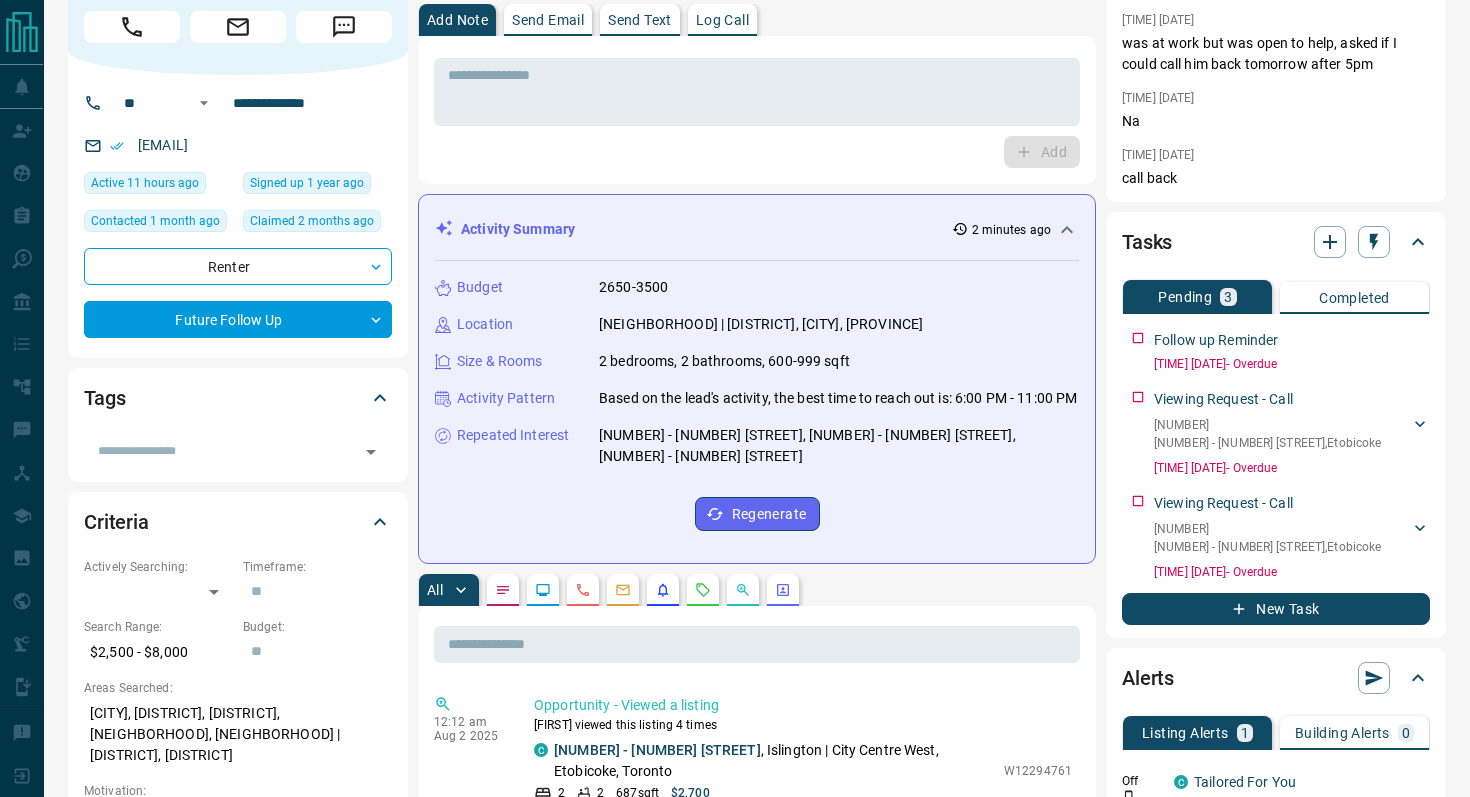 scroll, scrollTop: 0, scrollLeft: 0, axis: both 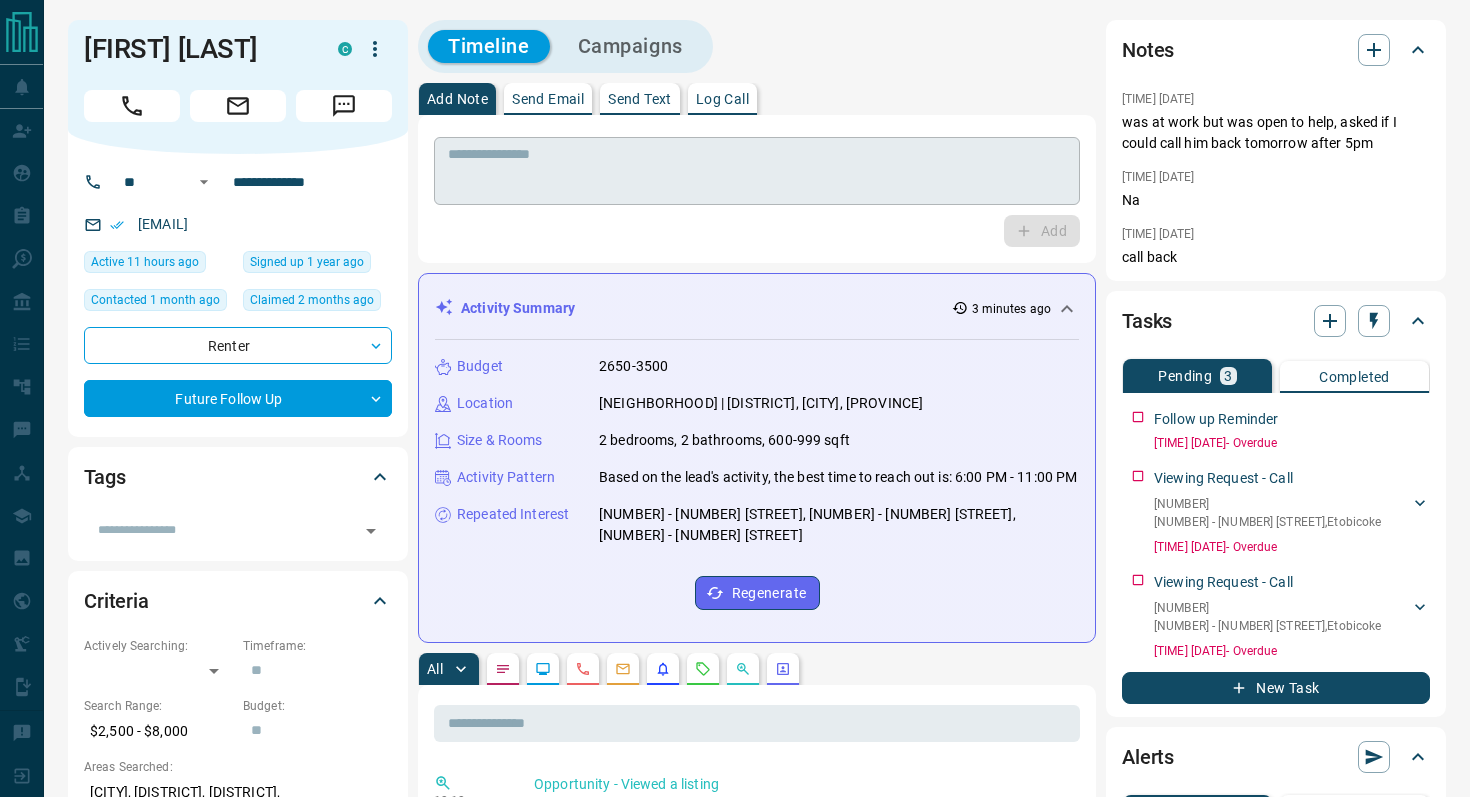 click at bounding box center (757, 171) 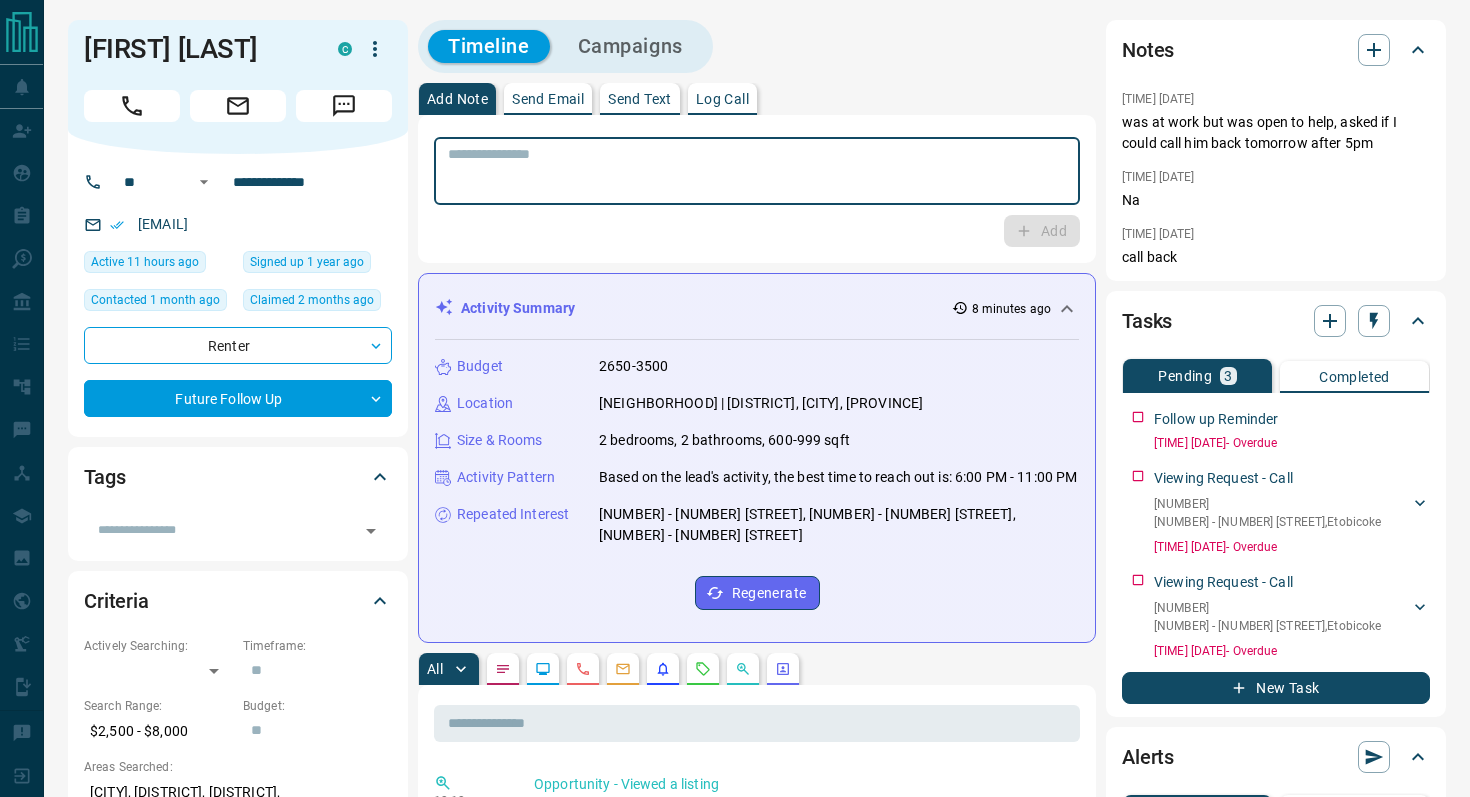 click on "Log Call" at bounding box center [722, 99] 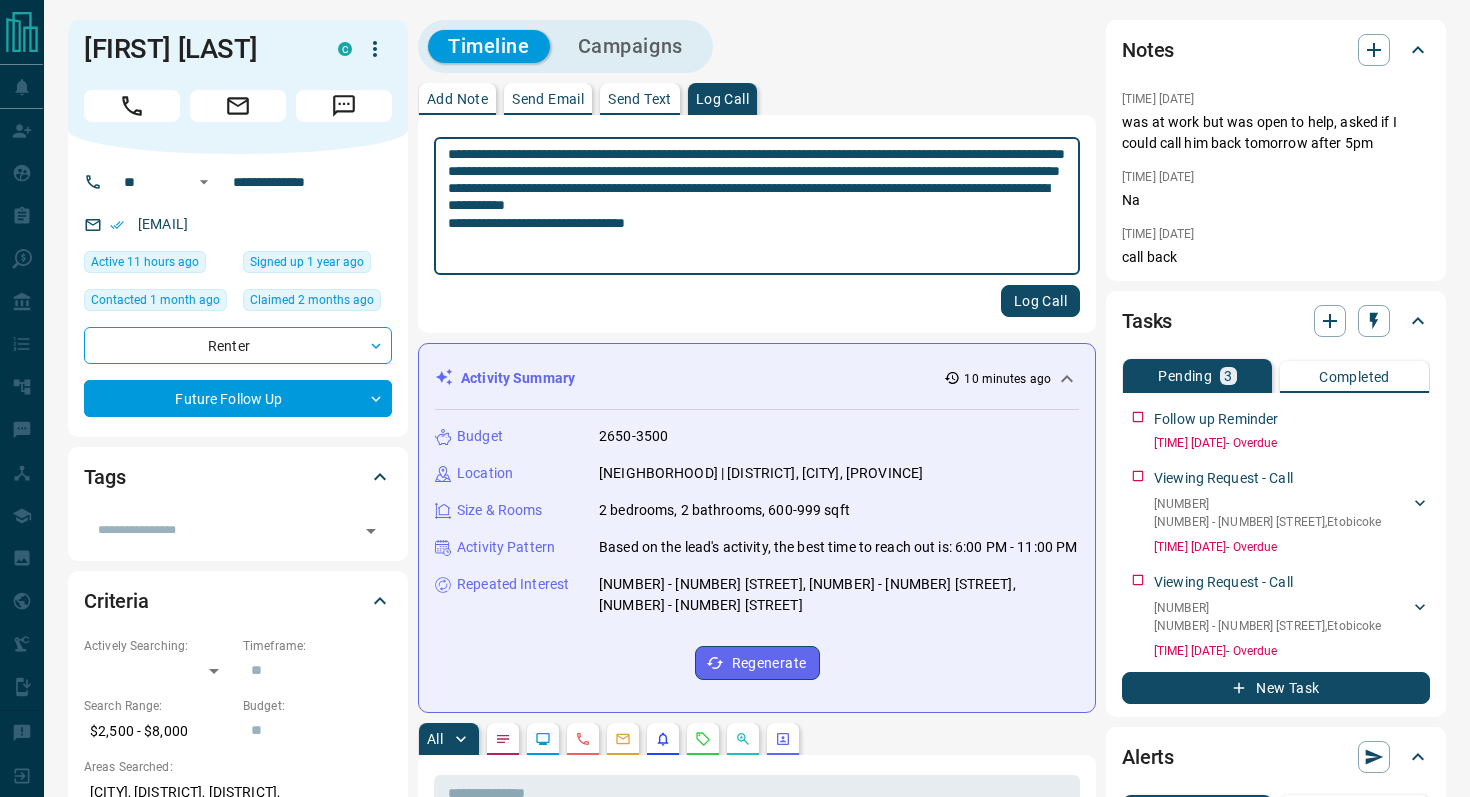 type on "**********" 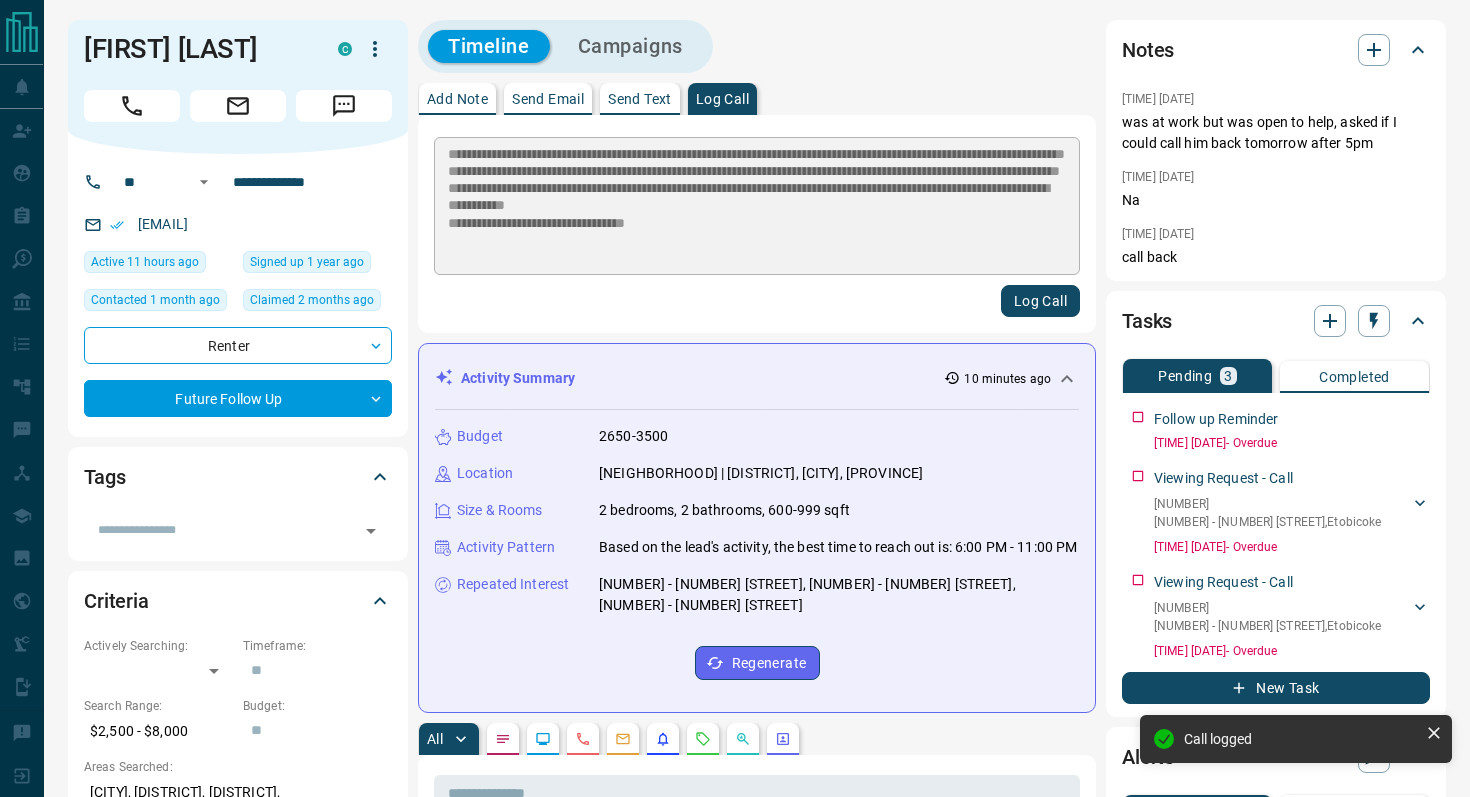 type 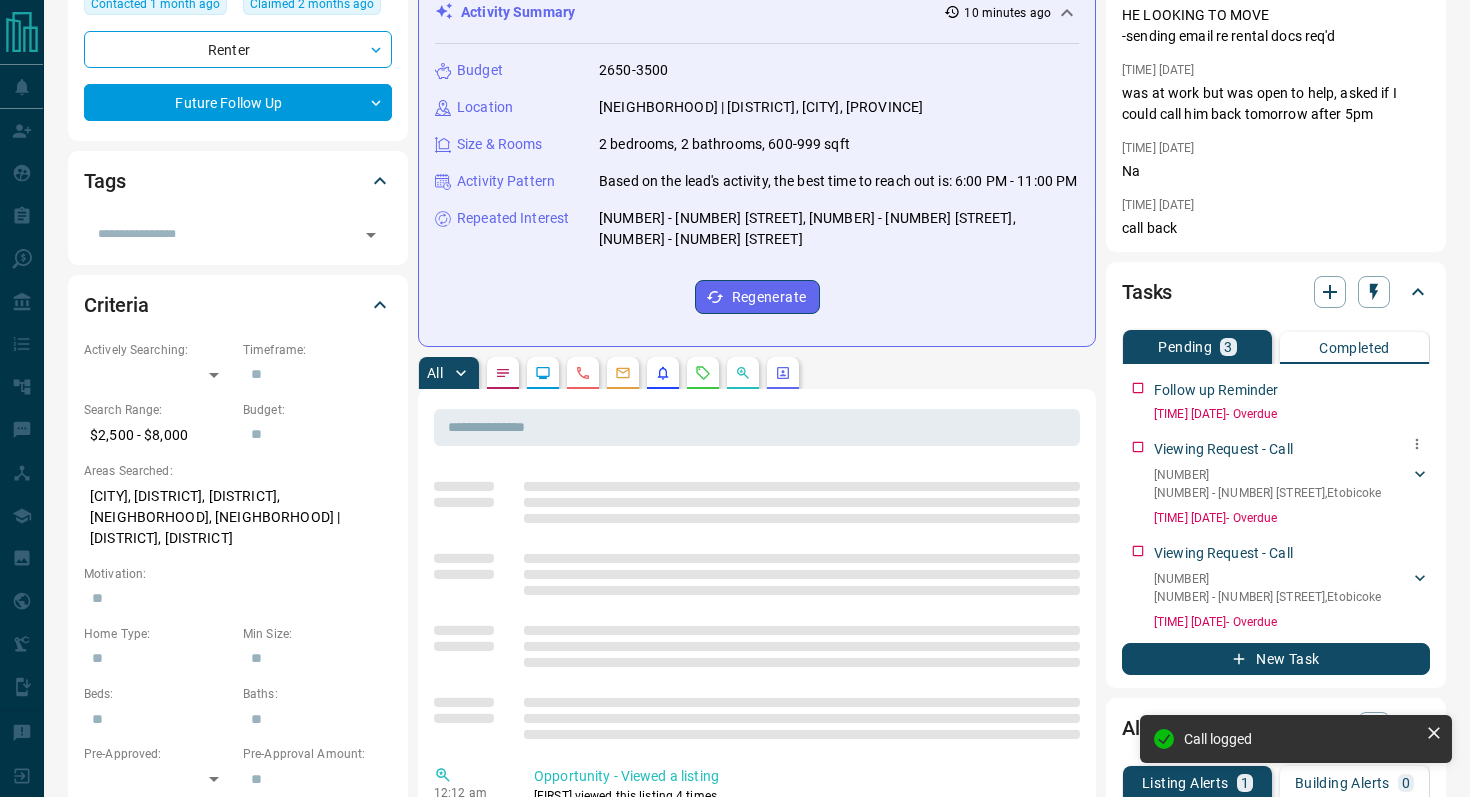 scroll, scrollTop: 301, scrollLeft: 0, axis: vertical 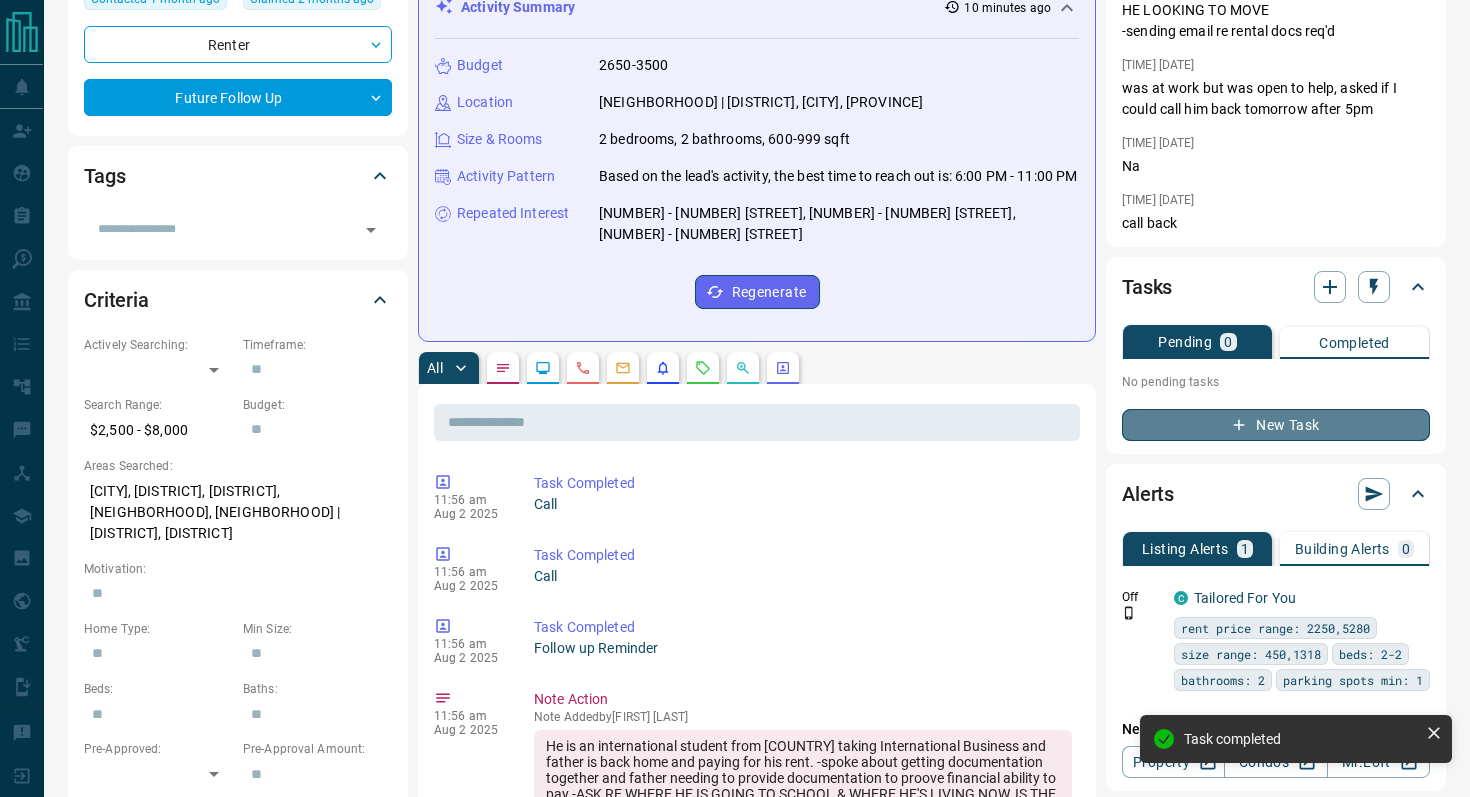 click on "New Task" at bounding box center (1276, 425) 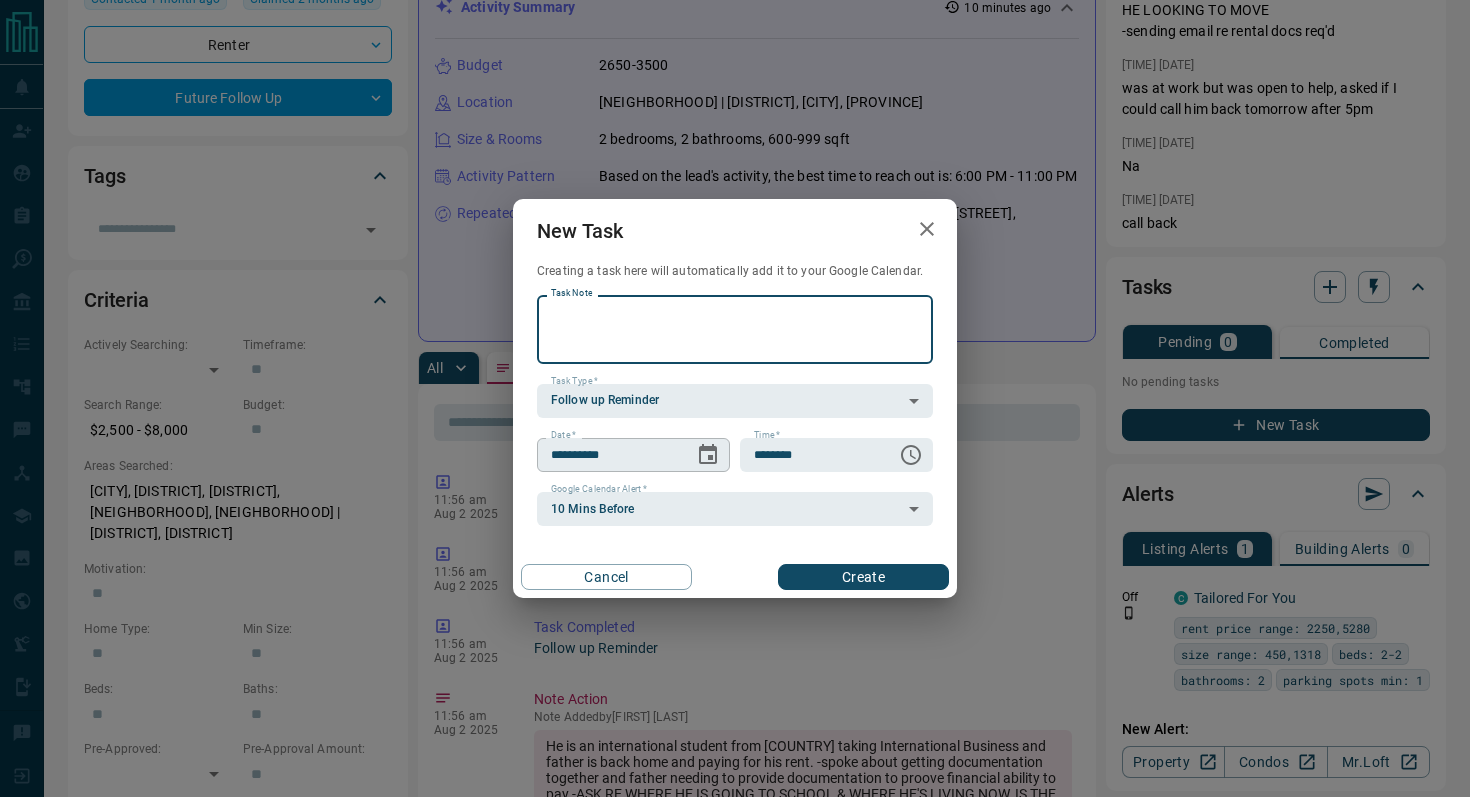 click 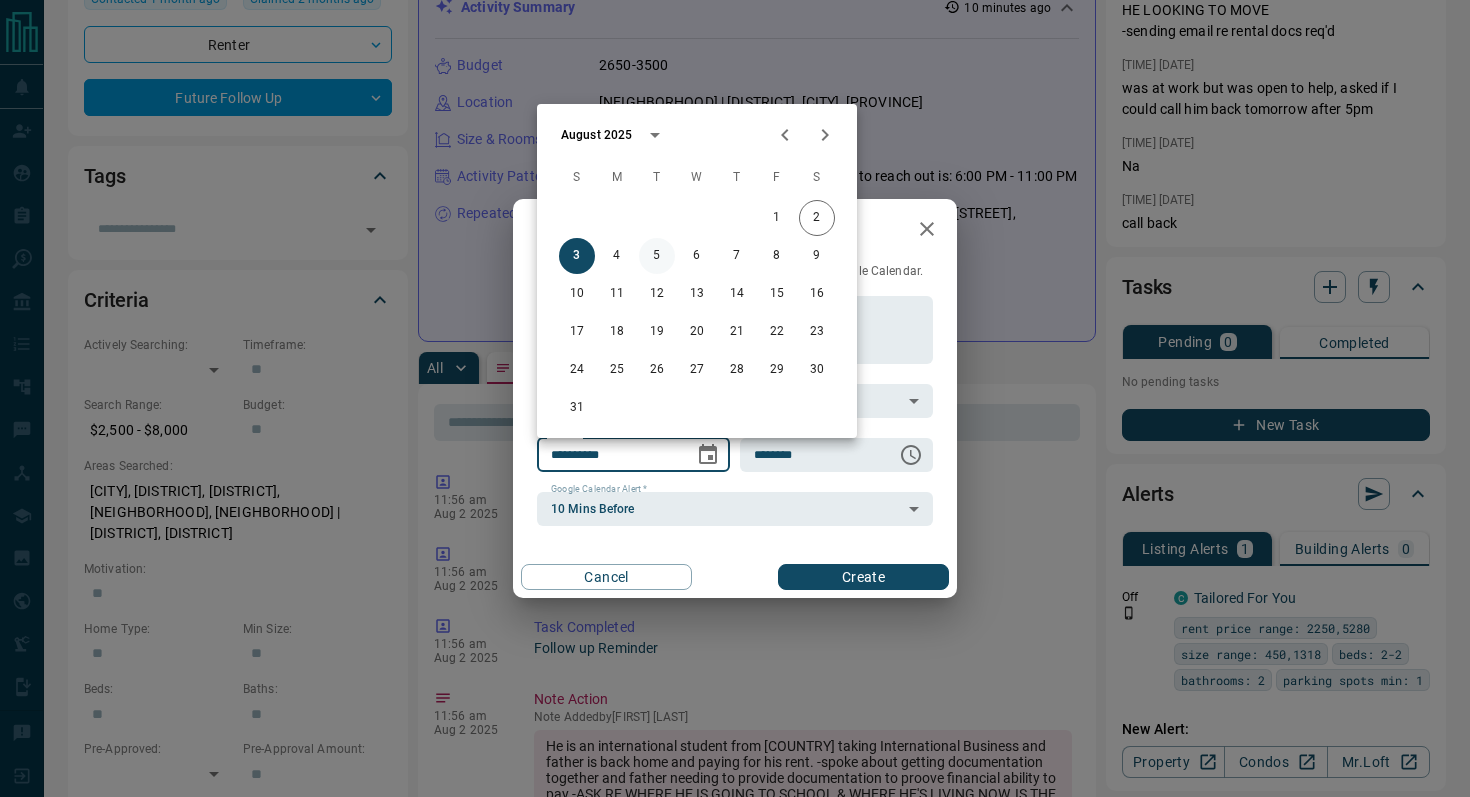 click on "5" at bounding box center (657, 256) 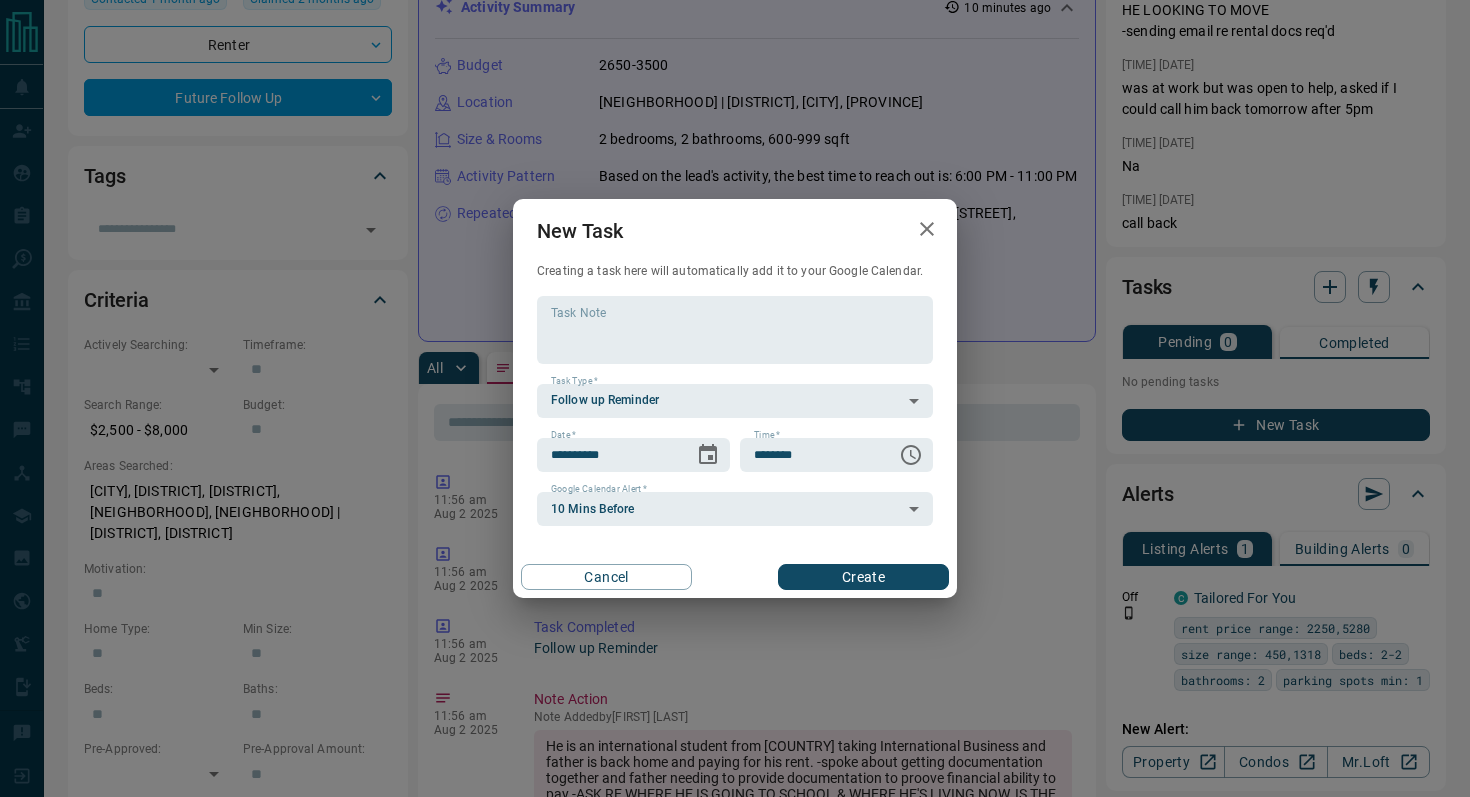click on "Create" at bounding box center (863, 577) 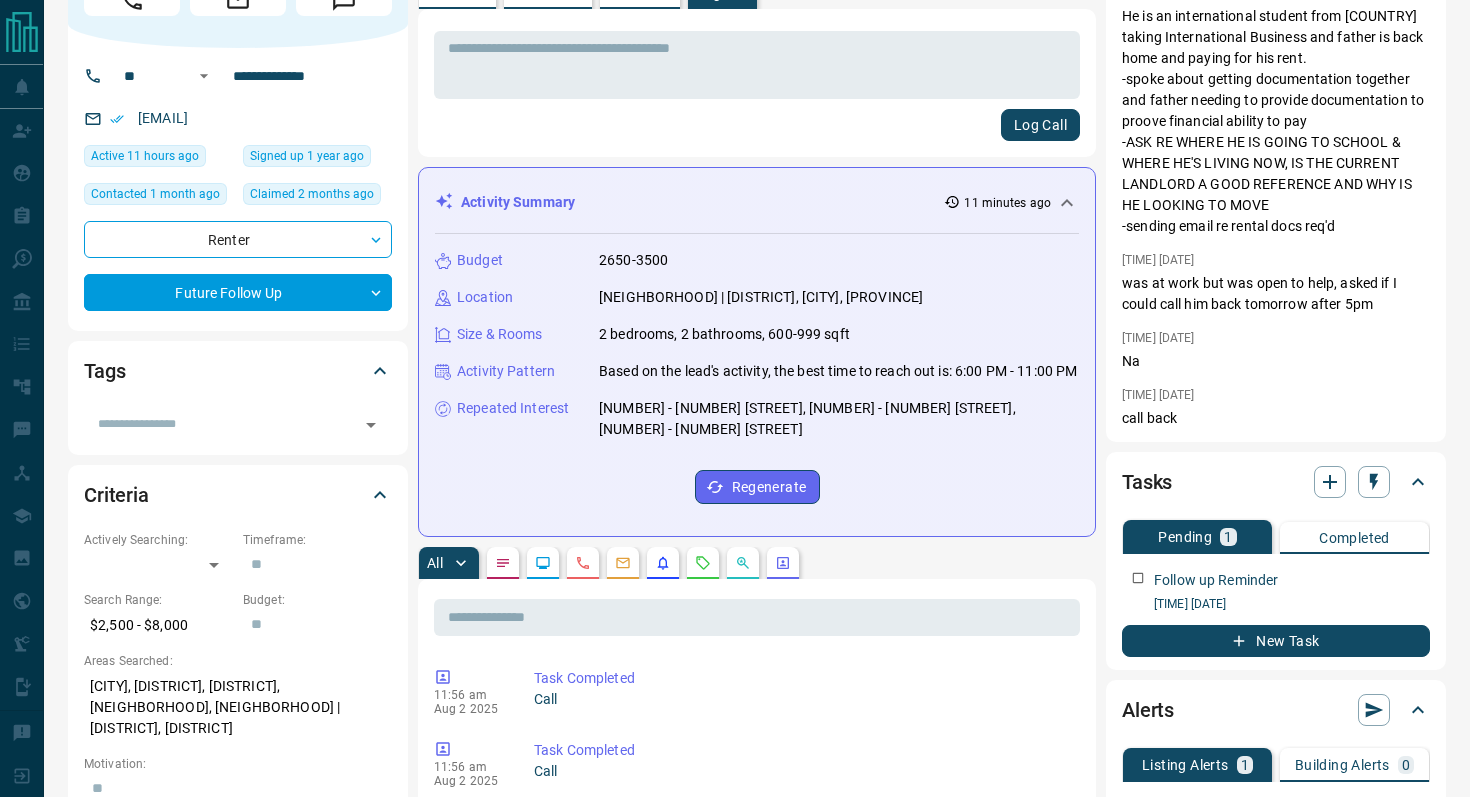 scroll, scrollTop: 0, scrollLeft: 0, axis: both 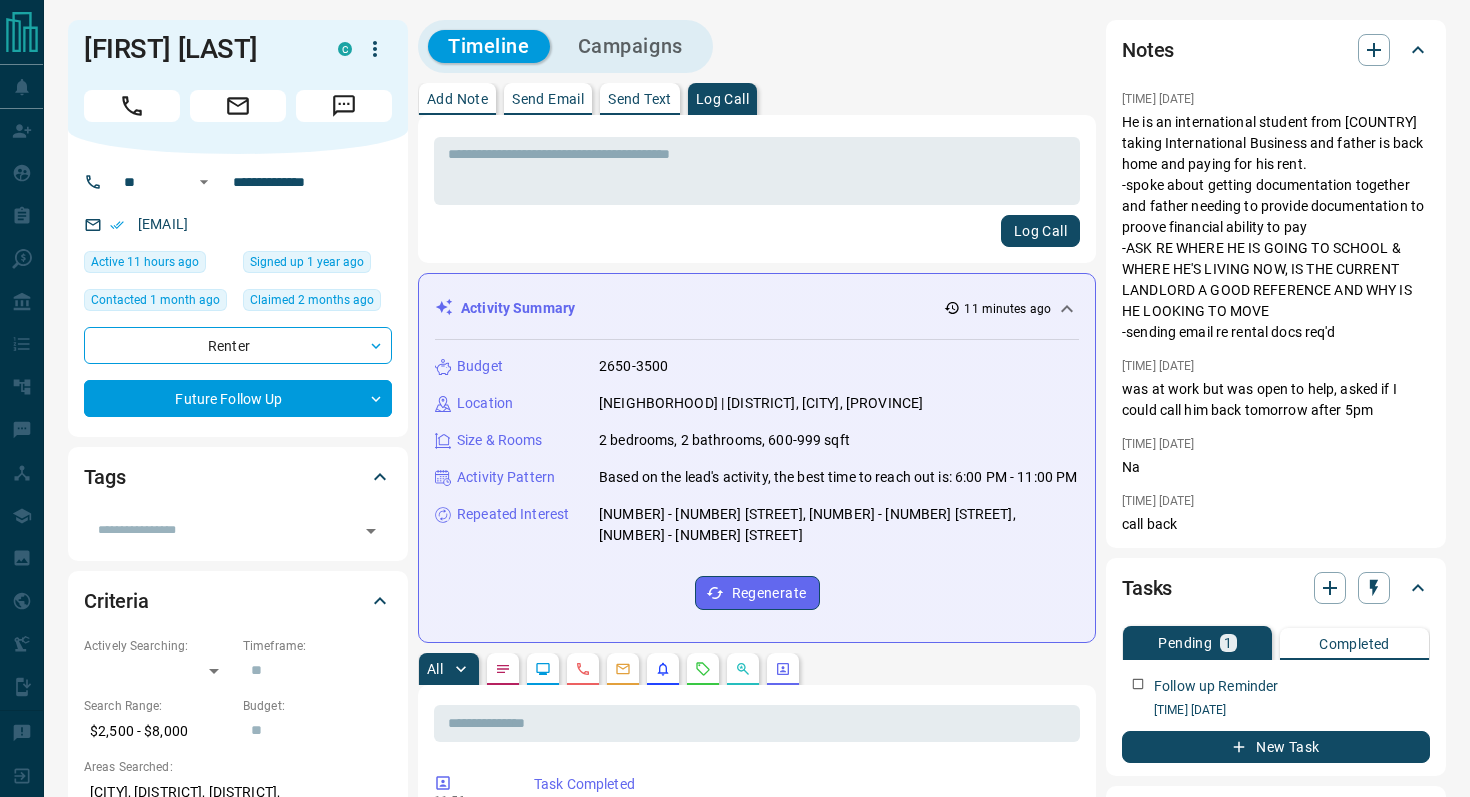 click on "Send Email" at bounding box center [548, 99] 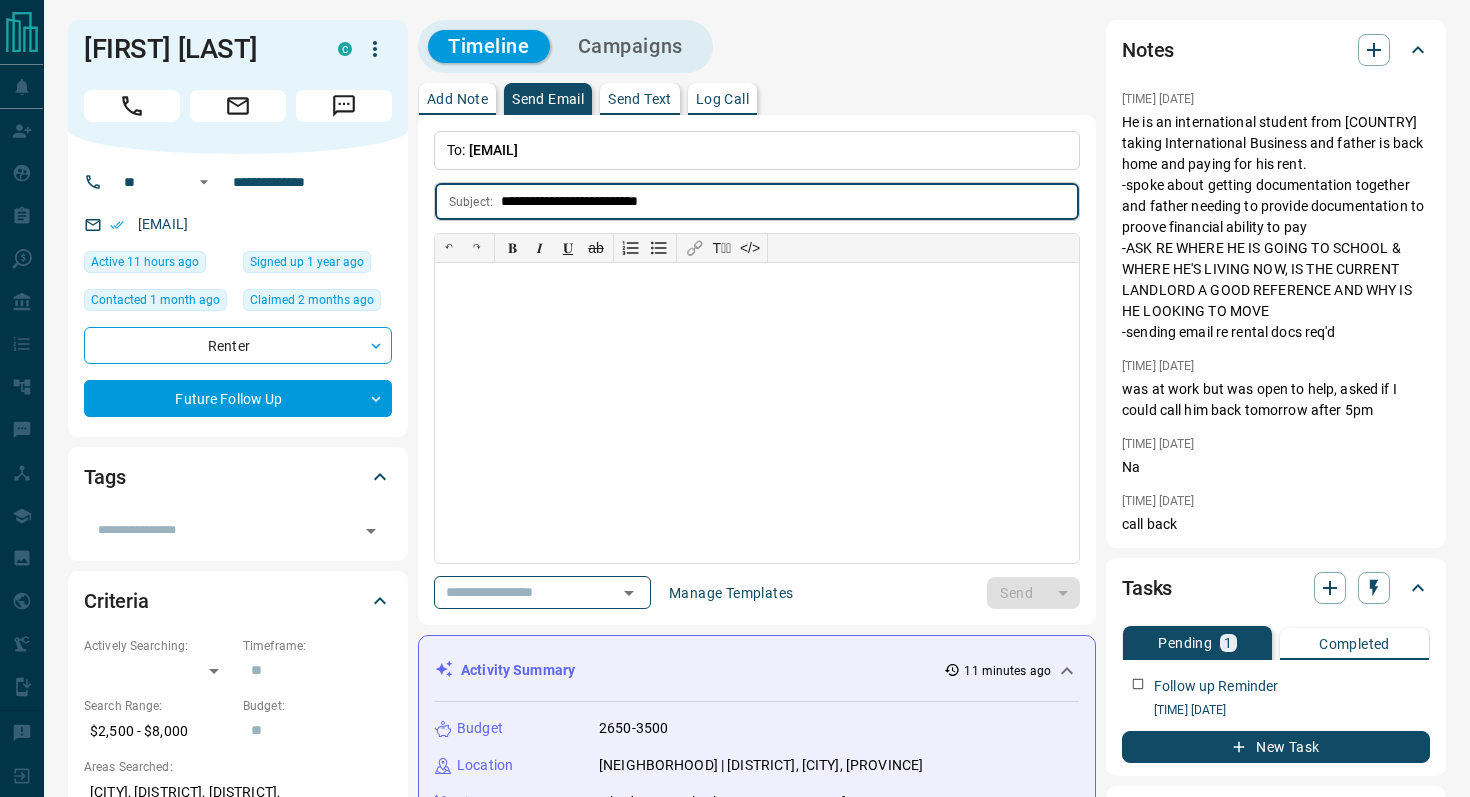 type on "**********" 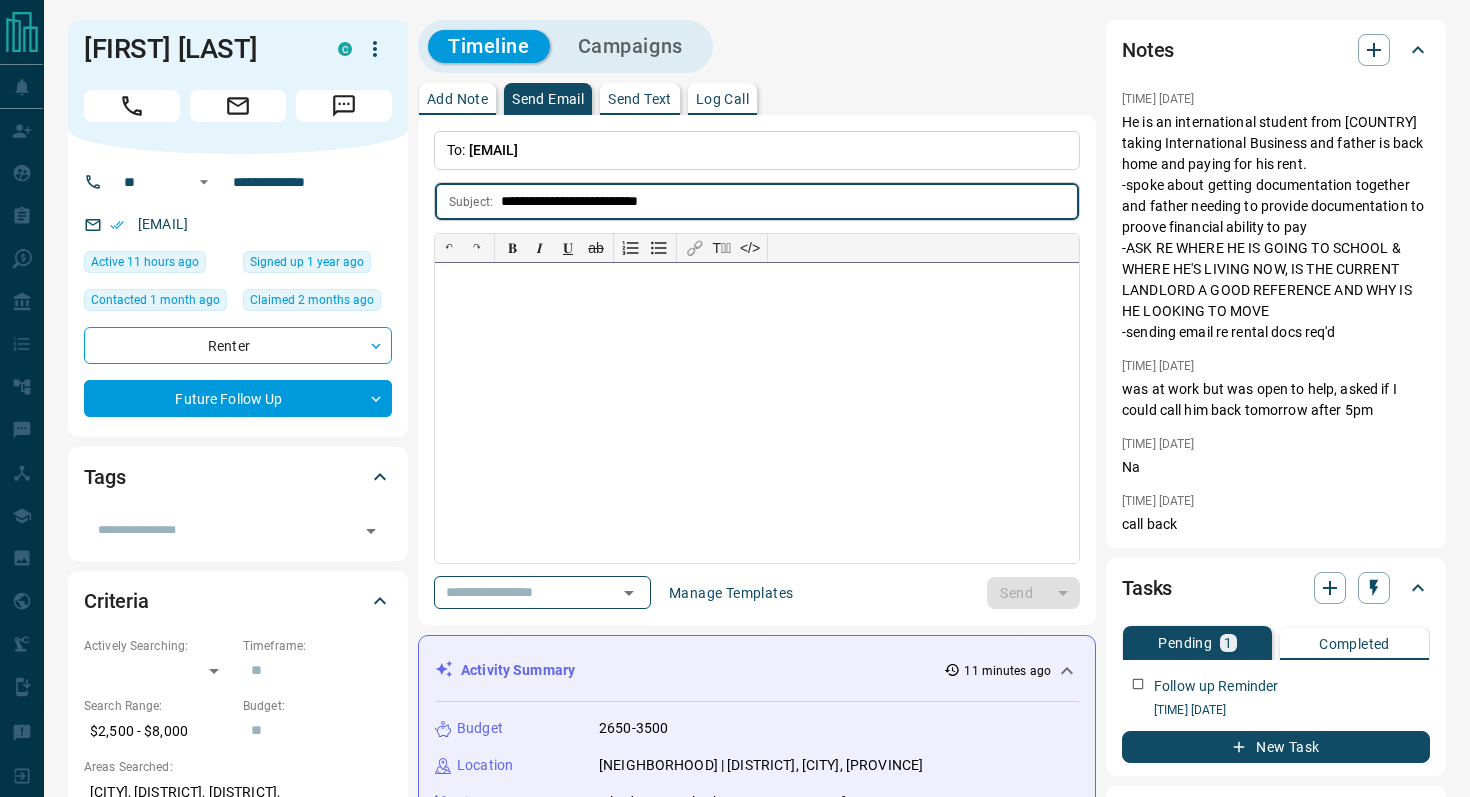 click at bounding box center [757, 413] 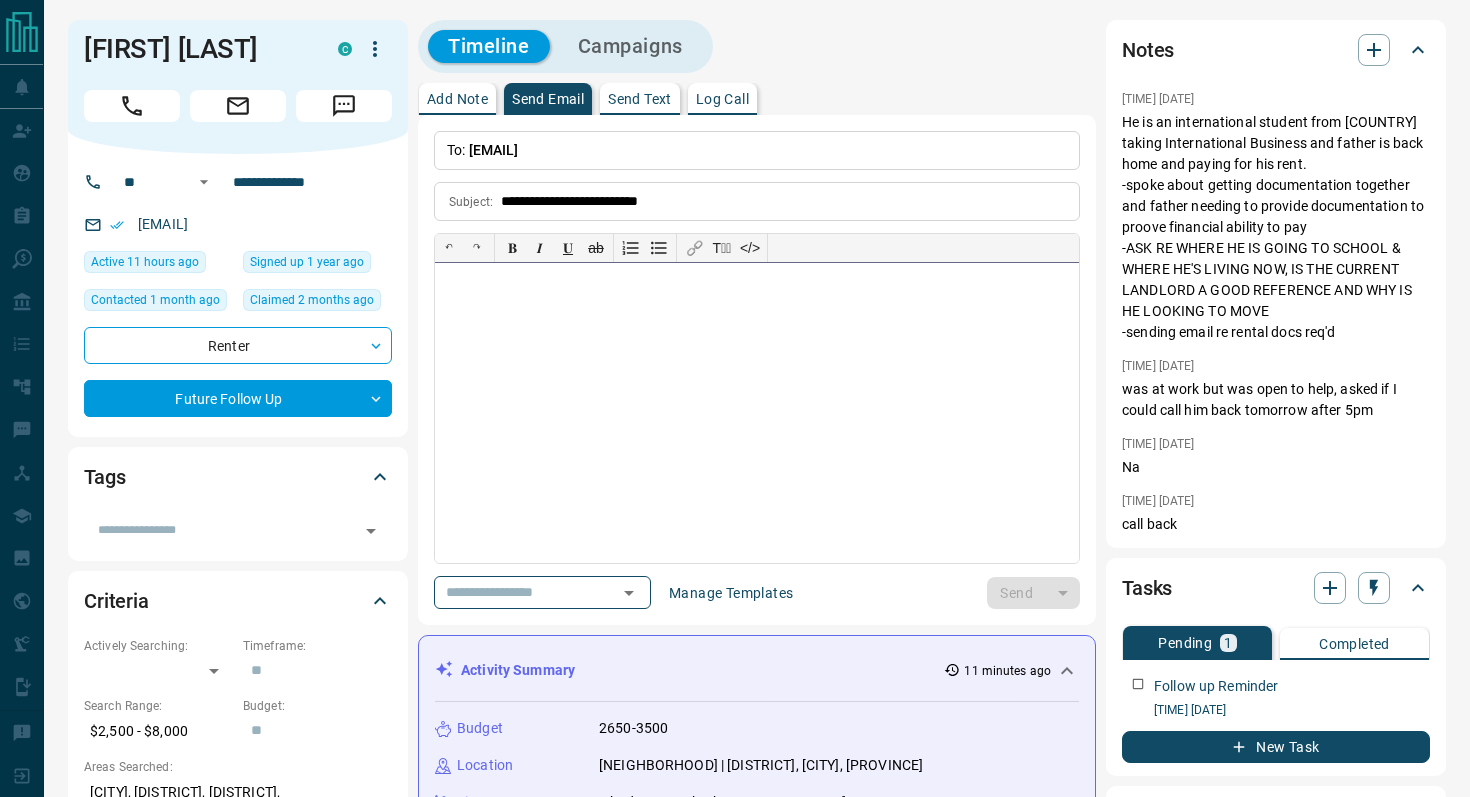 type 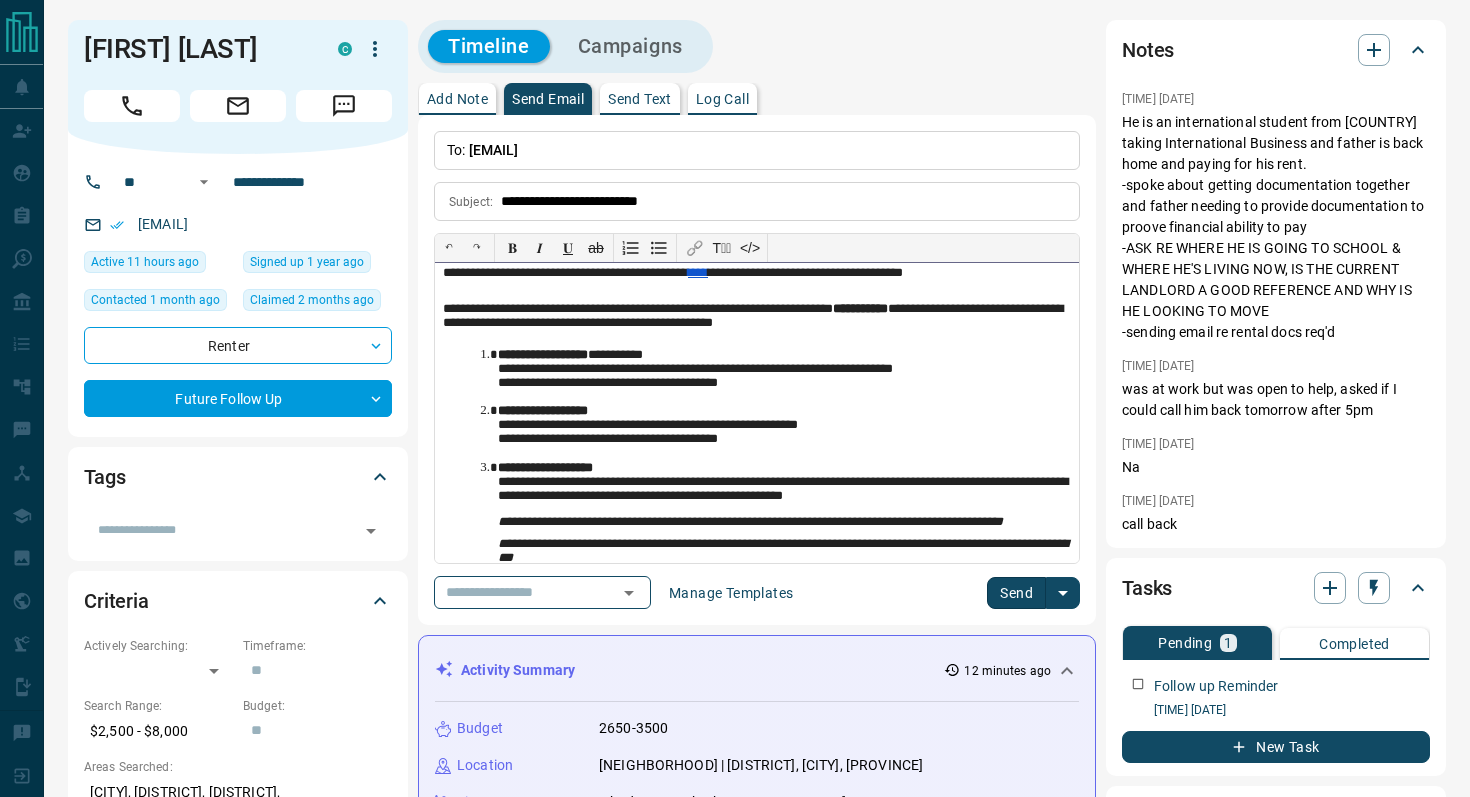 scroll, scrollTop: 0, scrollLeft: 0, axis: both 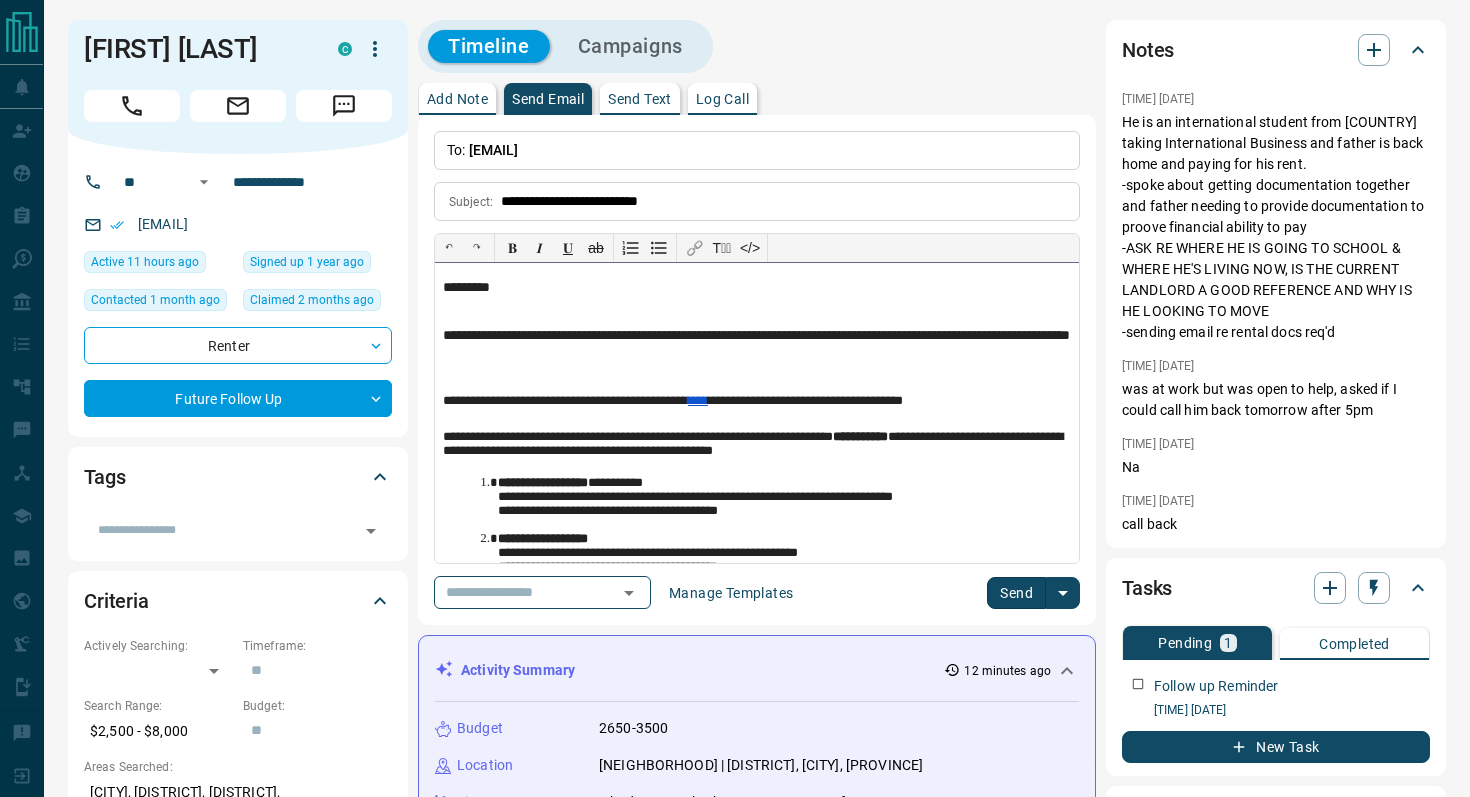 click on "**********" at bounding box center [757, 413] 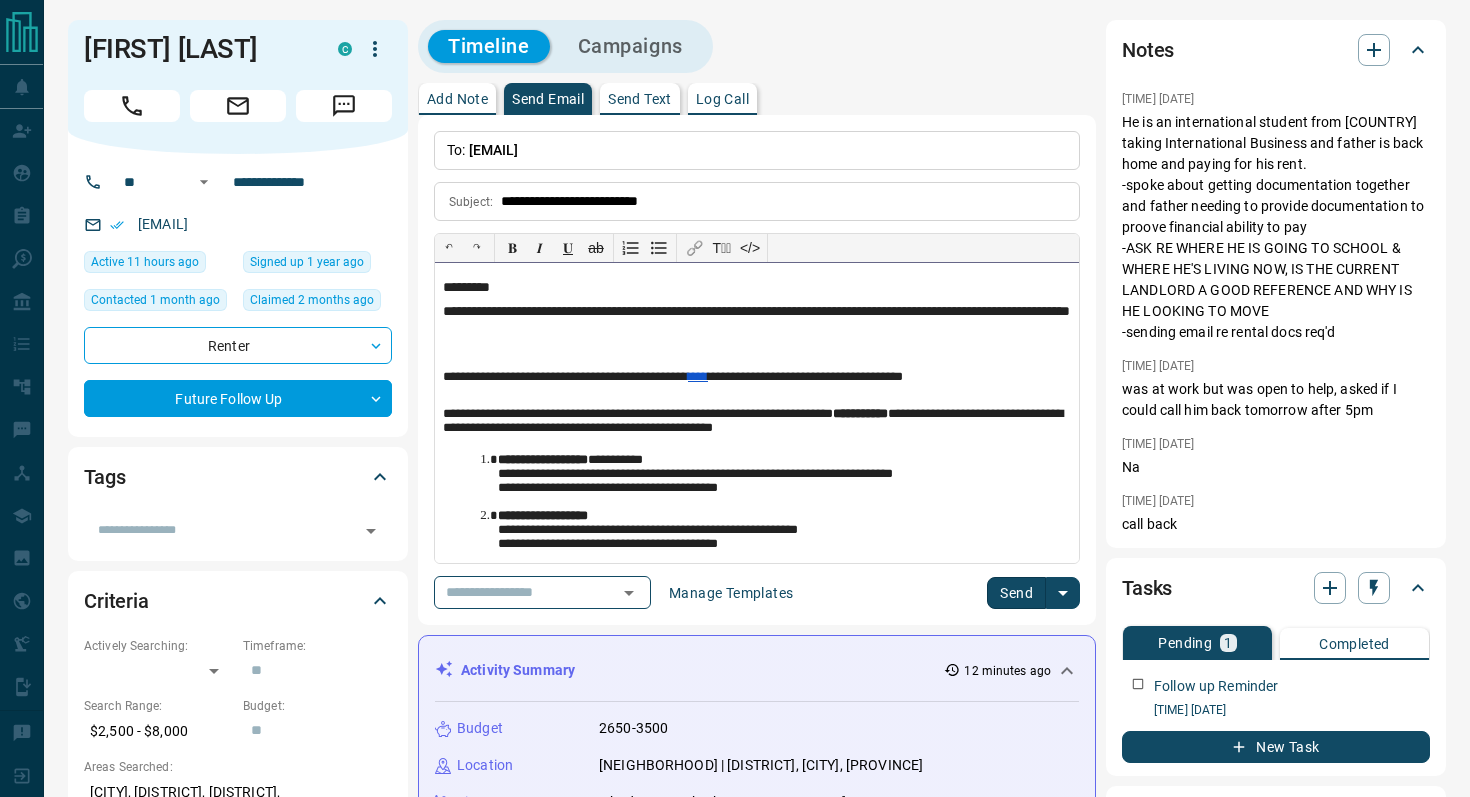 click on "**********" at bounding box center (757, 413) 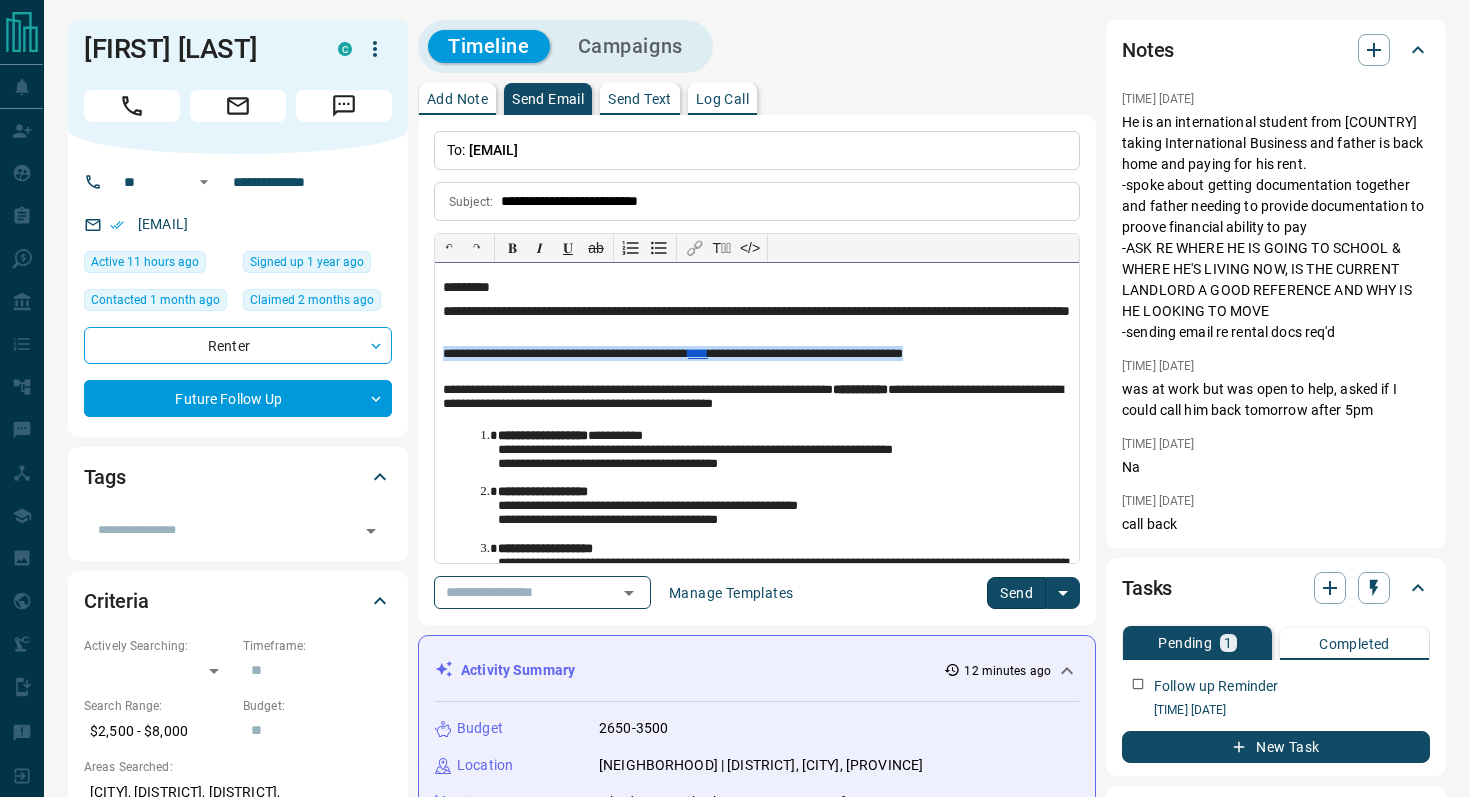 drag, startPoint x: 971, startPoint y: 356, endPoint x: 442, endPoint y: 355, distance: 529.0009 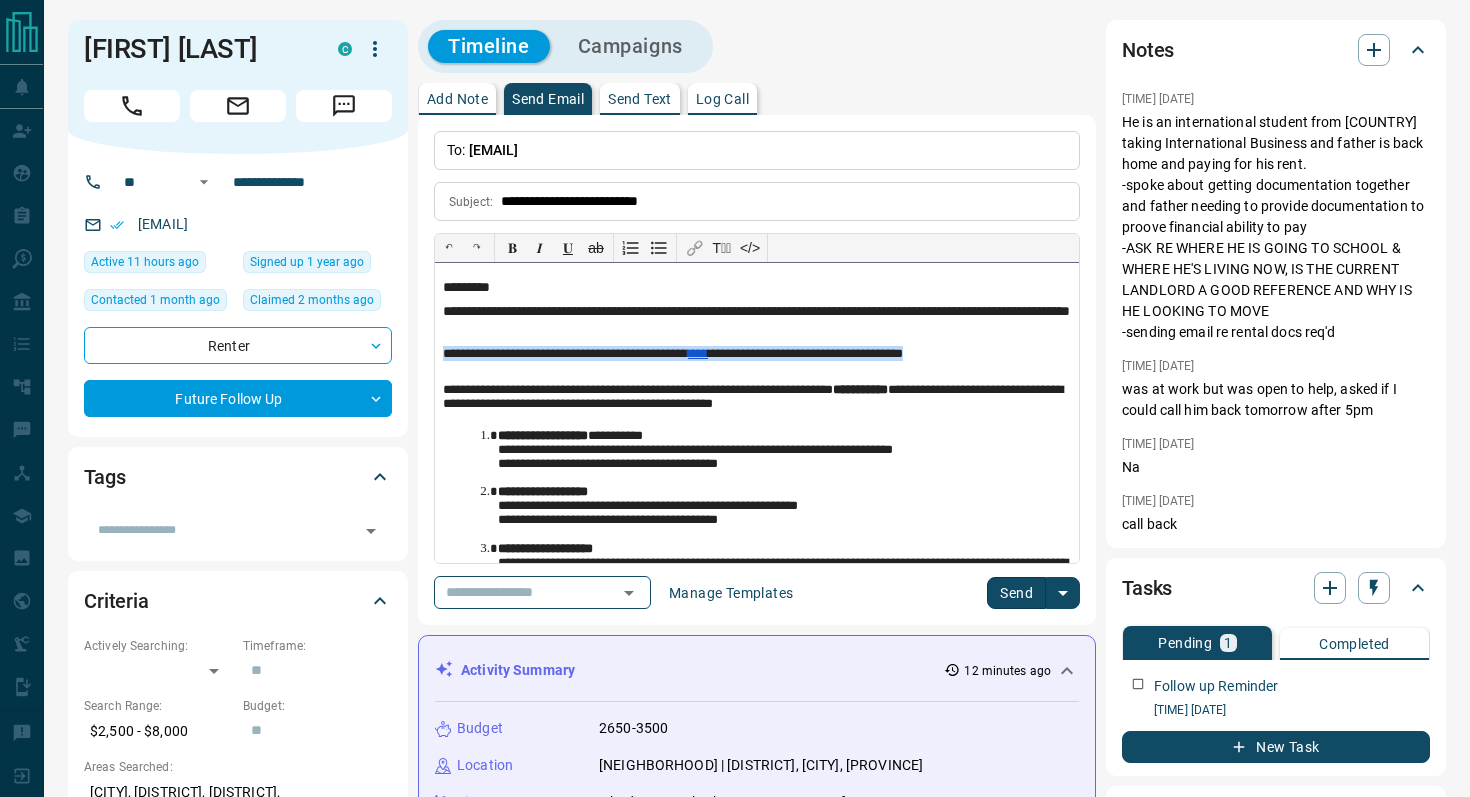click on "**********" at bounding box center [757, 353] 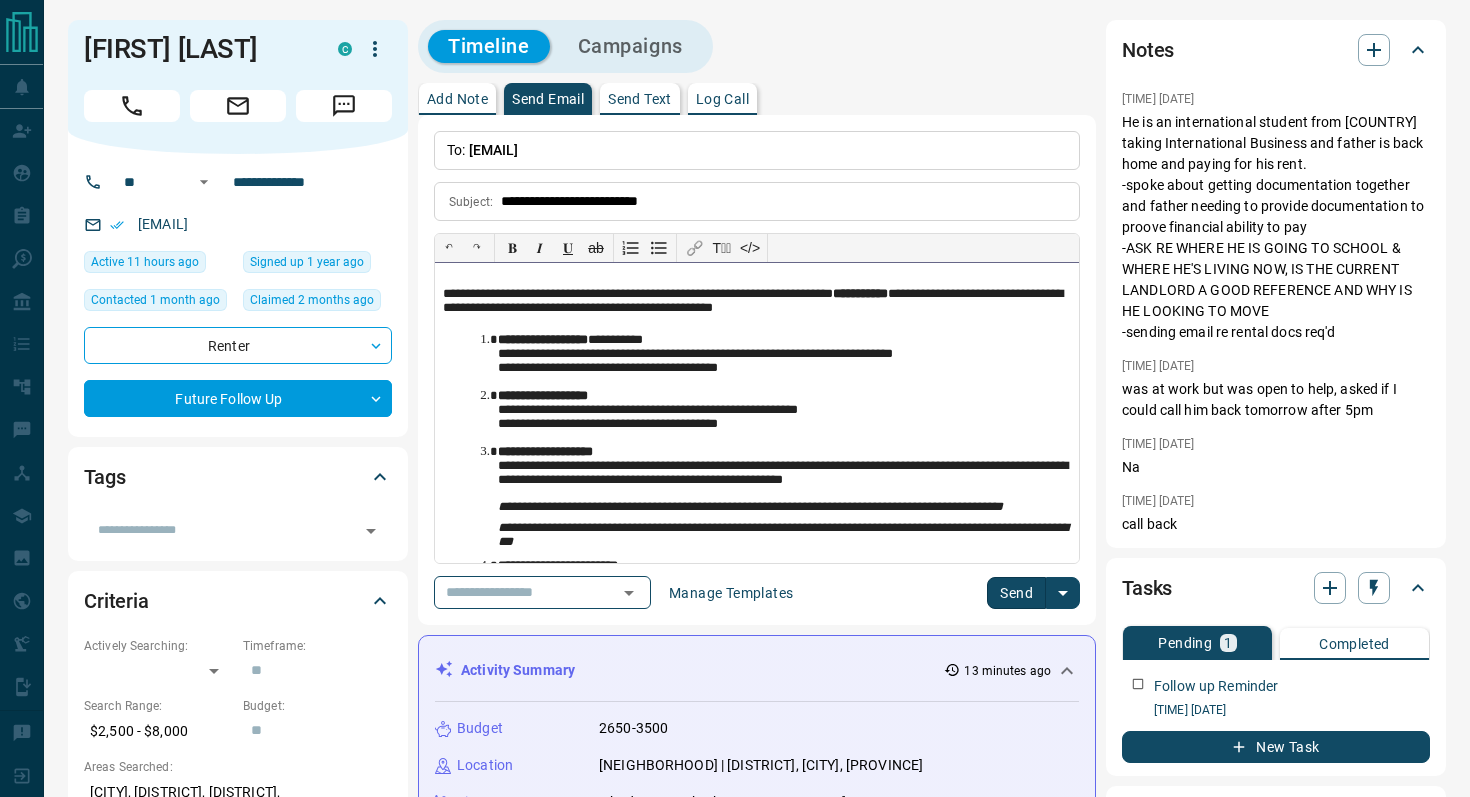 scroll, scrollTop: 89, scrollLeft: 0, axis: vertical 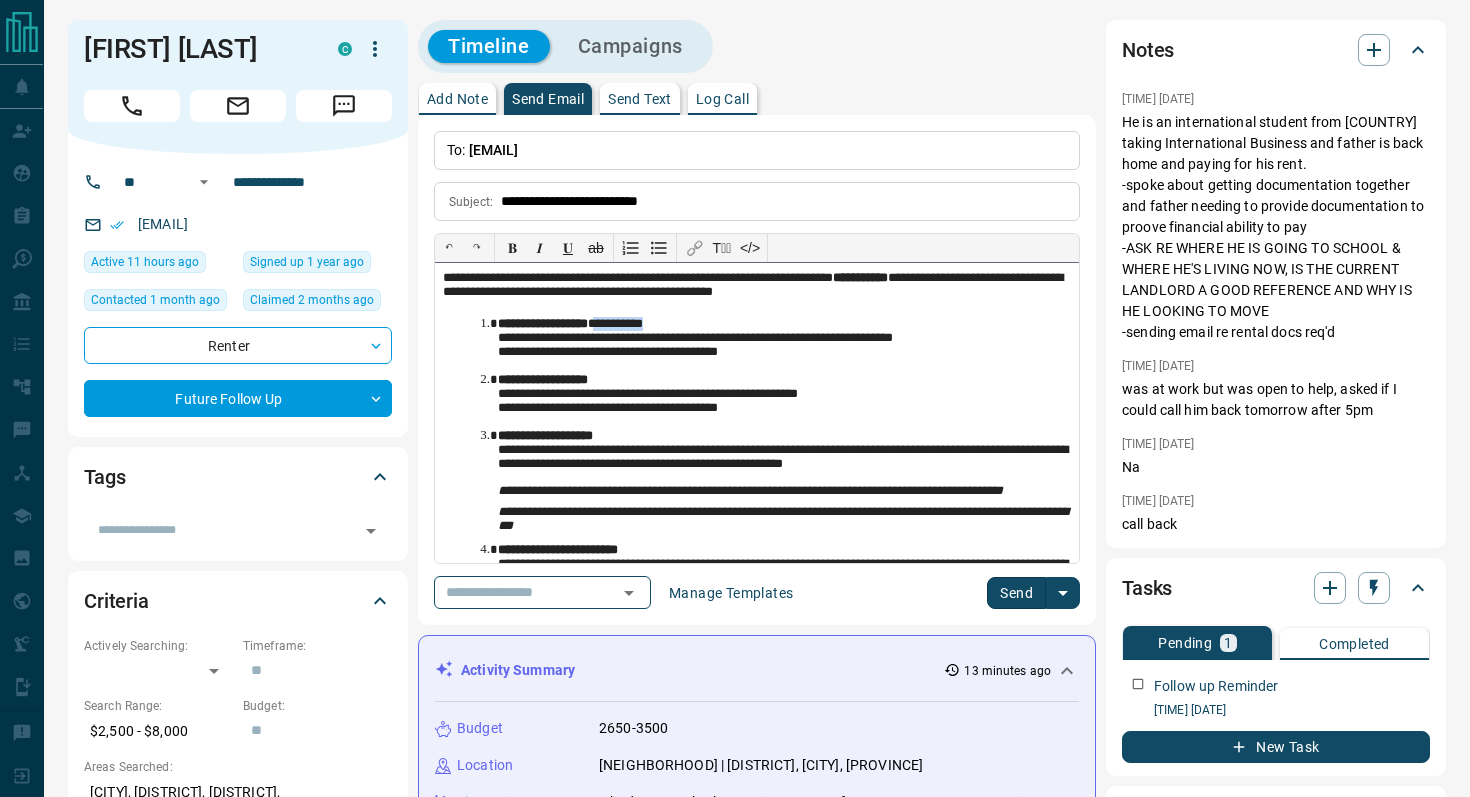 drag, startPoint x: 617, startPoint y: 322, endPoint x: 702, endPoint y: 324, distance: 85.02353 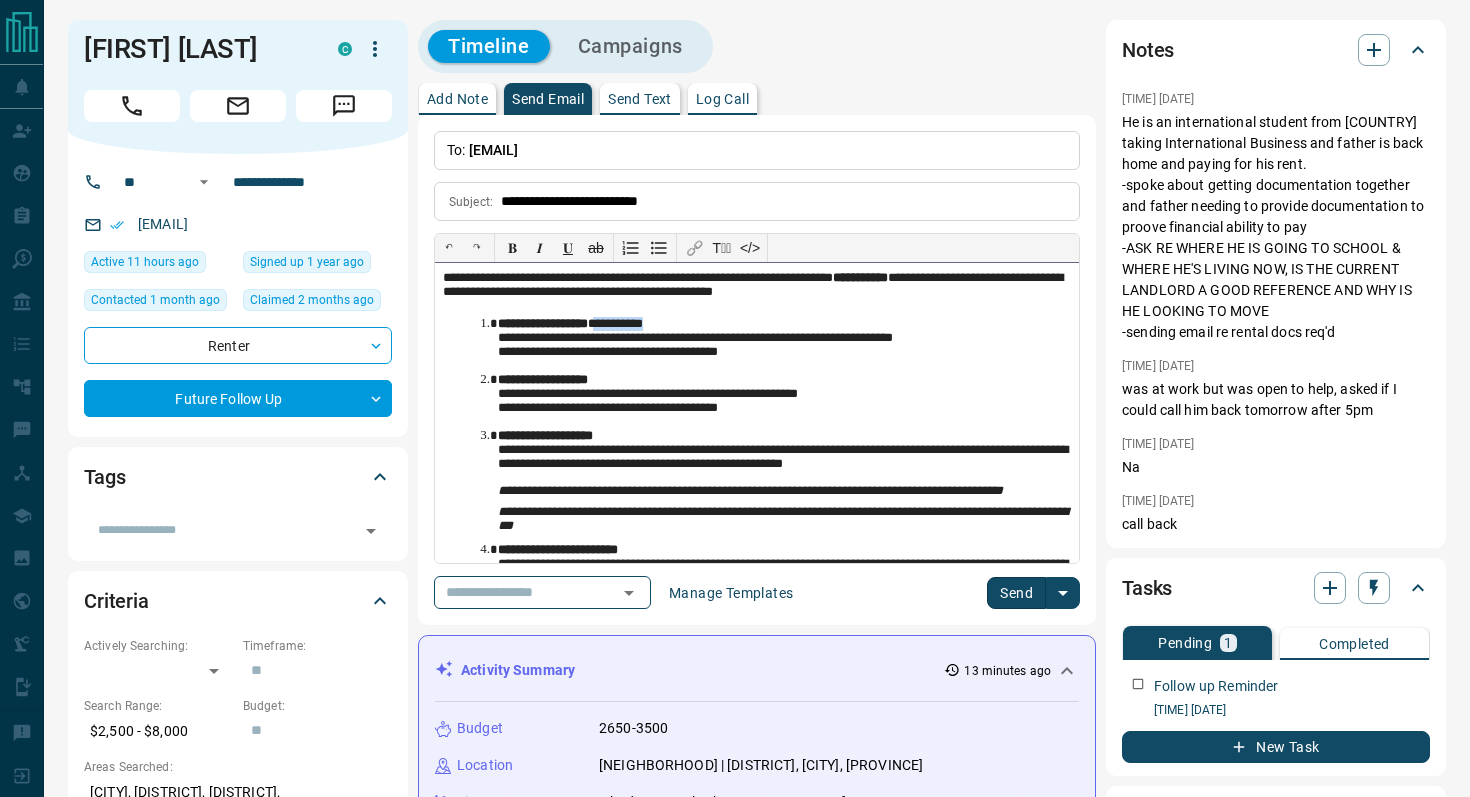 click on "**********" at bounding box center (784, 340) 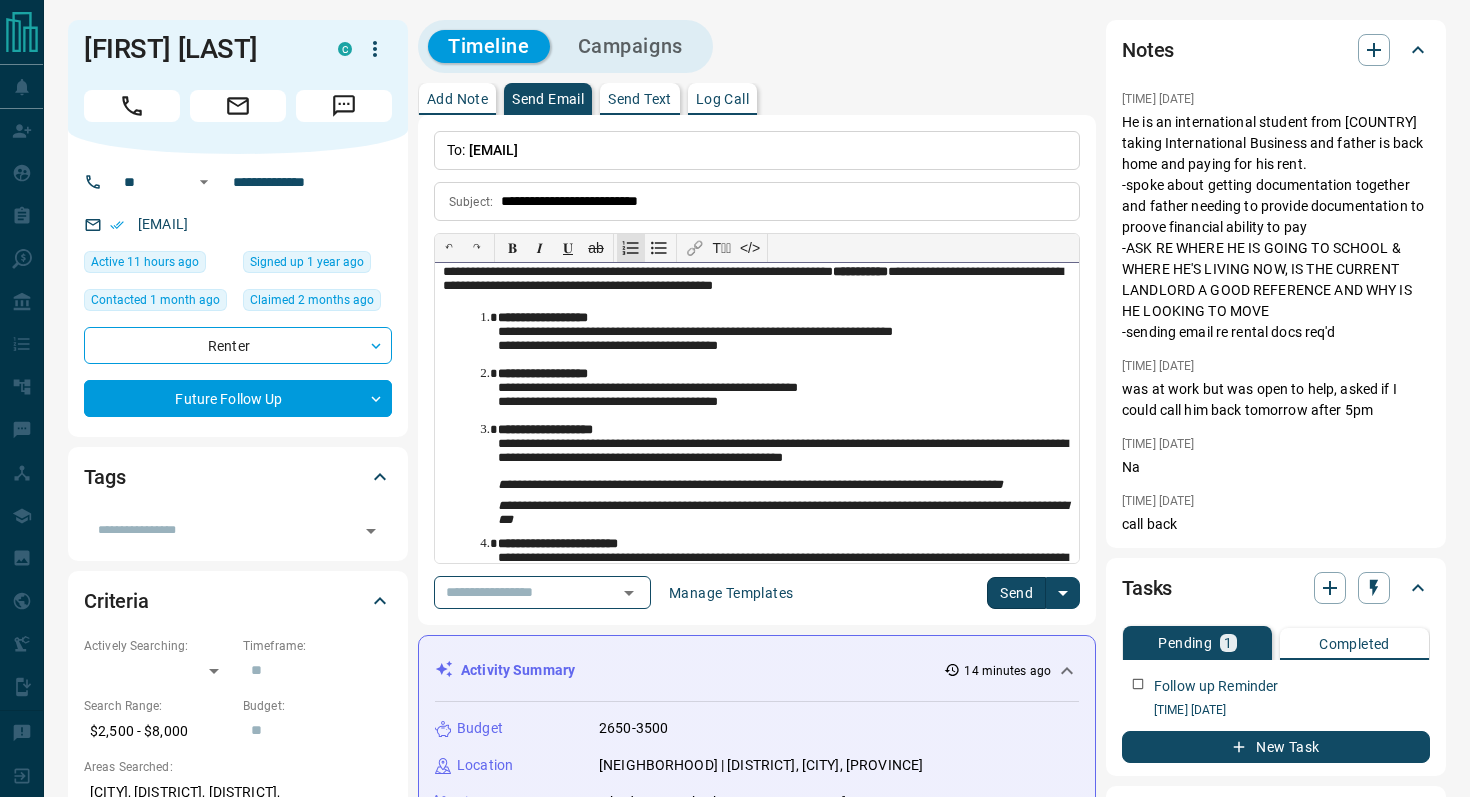 scroll, scrollTop: 94, scrollLeft: 0, axis: vertical 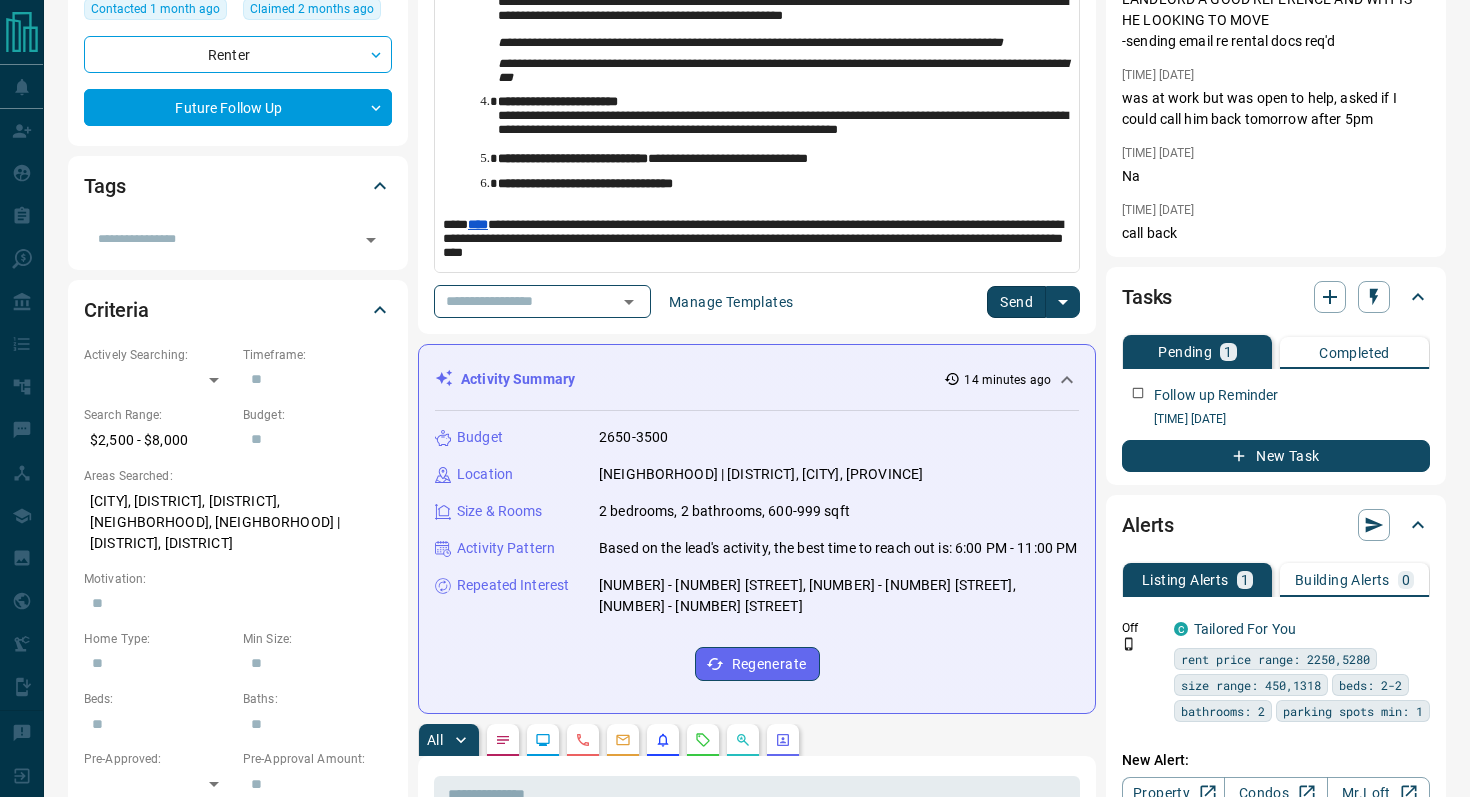 click on "****" at bounding box center [478, 224] 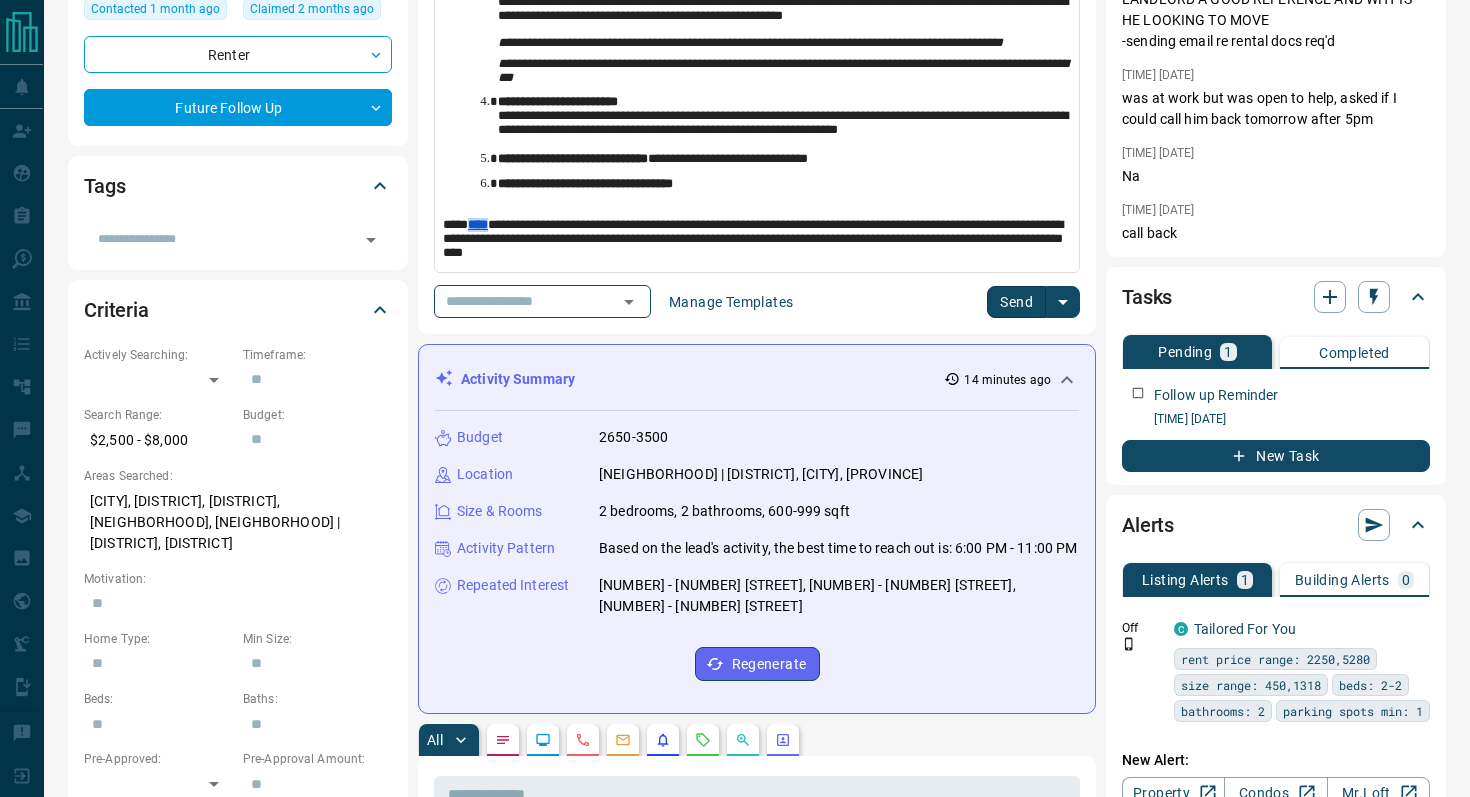 click on "****" at bounding box center (478, 224) 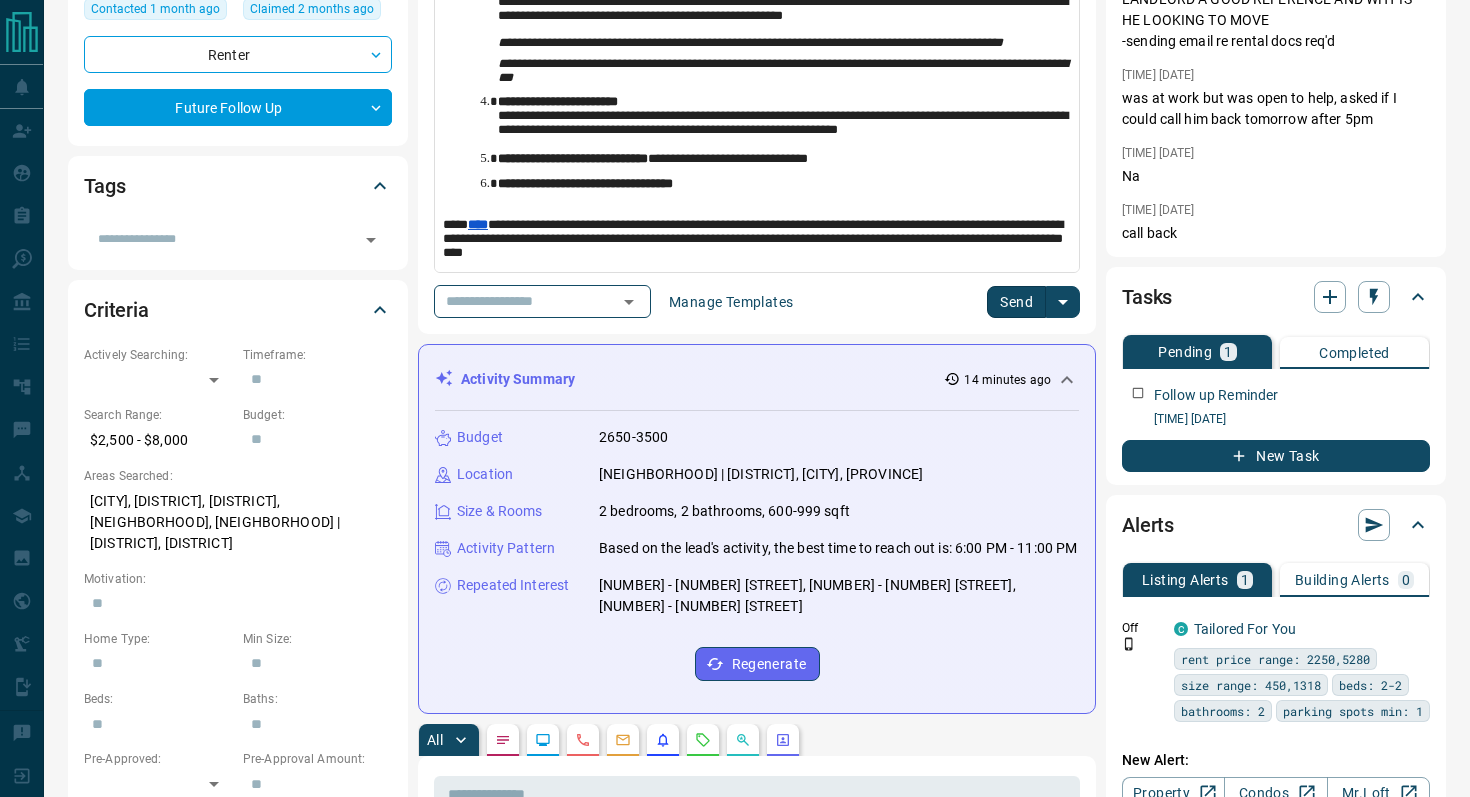 click on "**********" at bounding box center (757, 241) 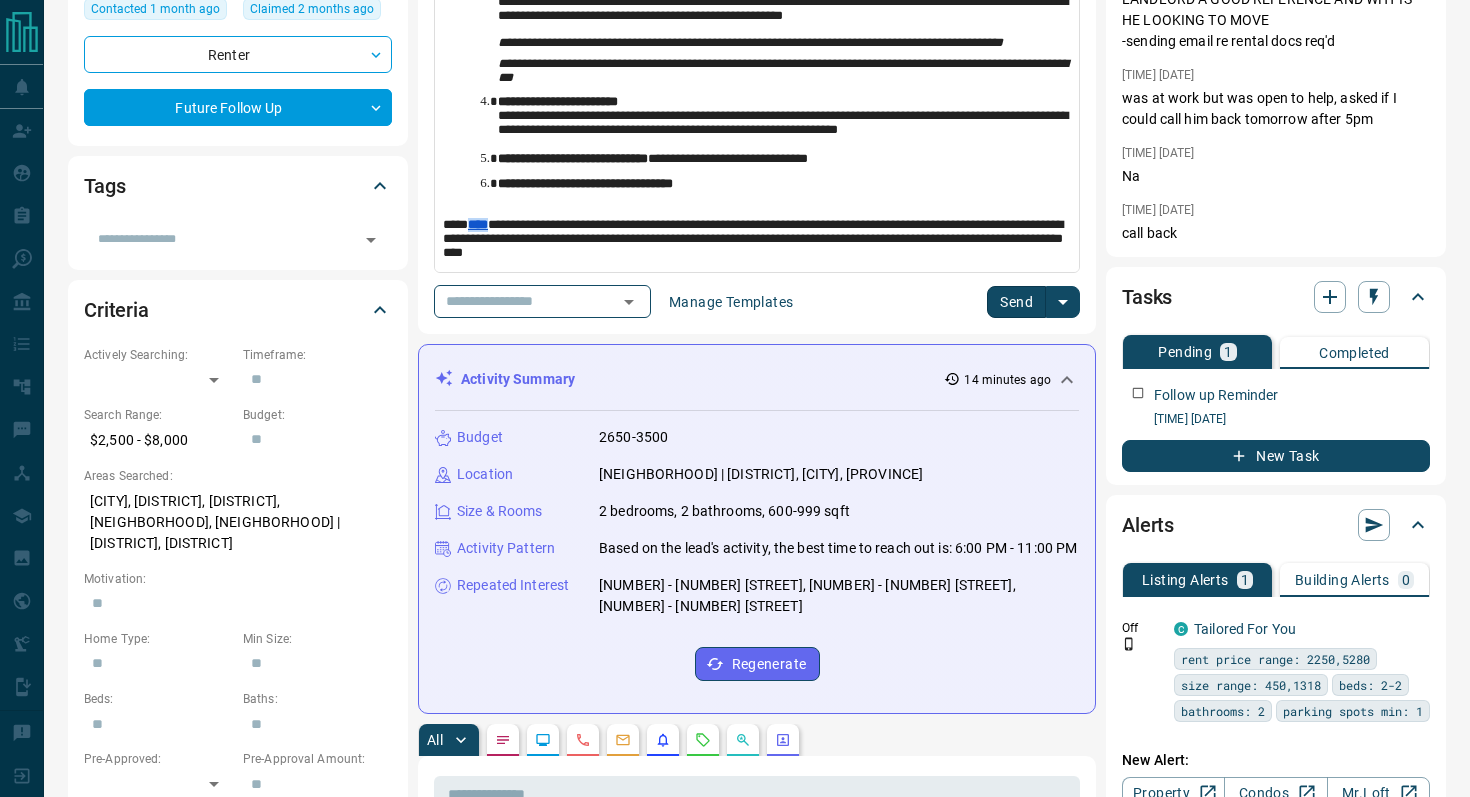 click on "****" at bounding box center [478, 224] 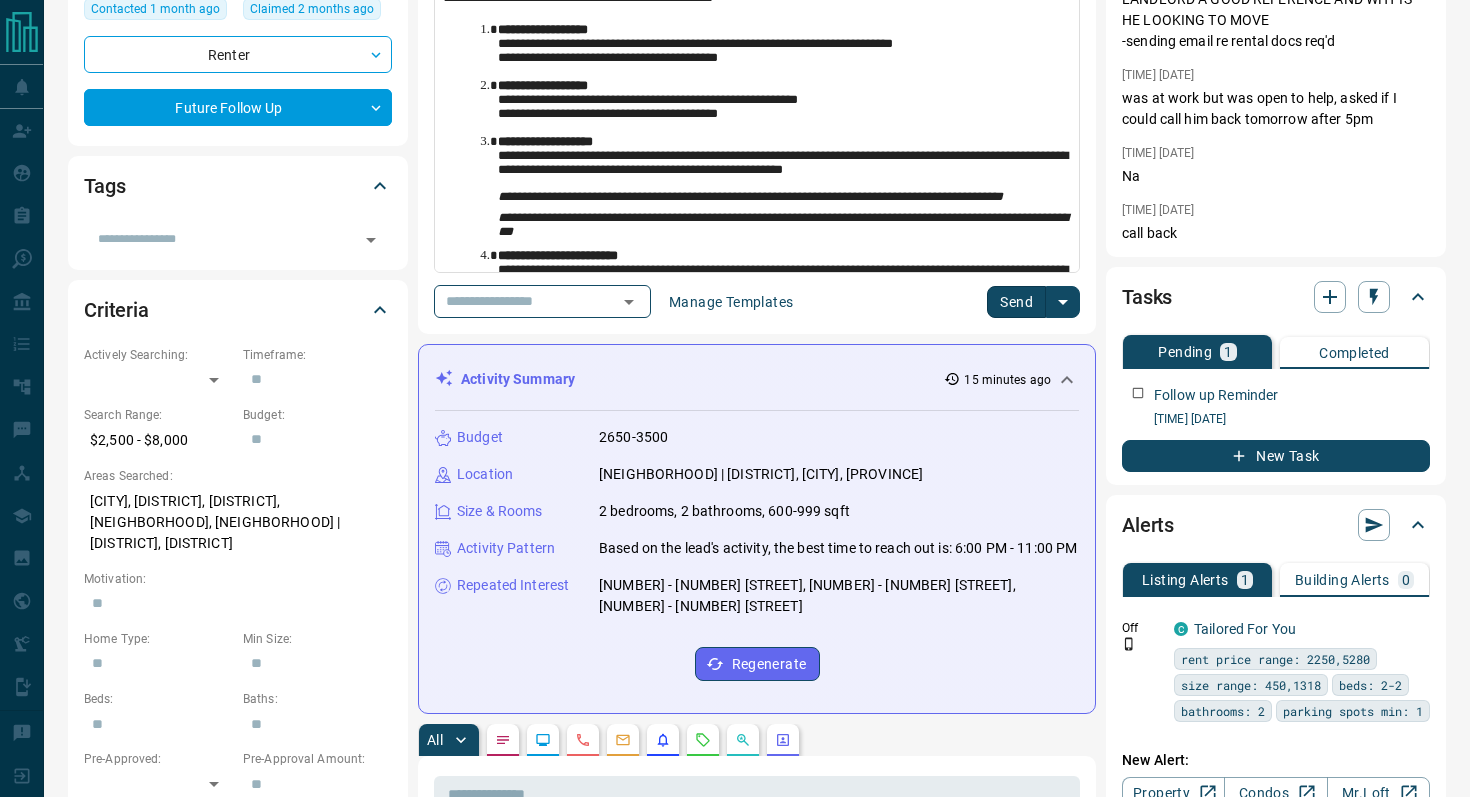 scroll, scrollTop: 0, scrollLeft: 0, axis: both 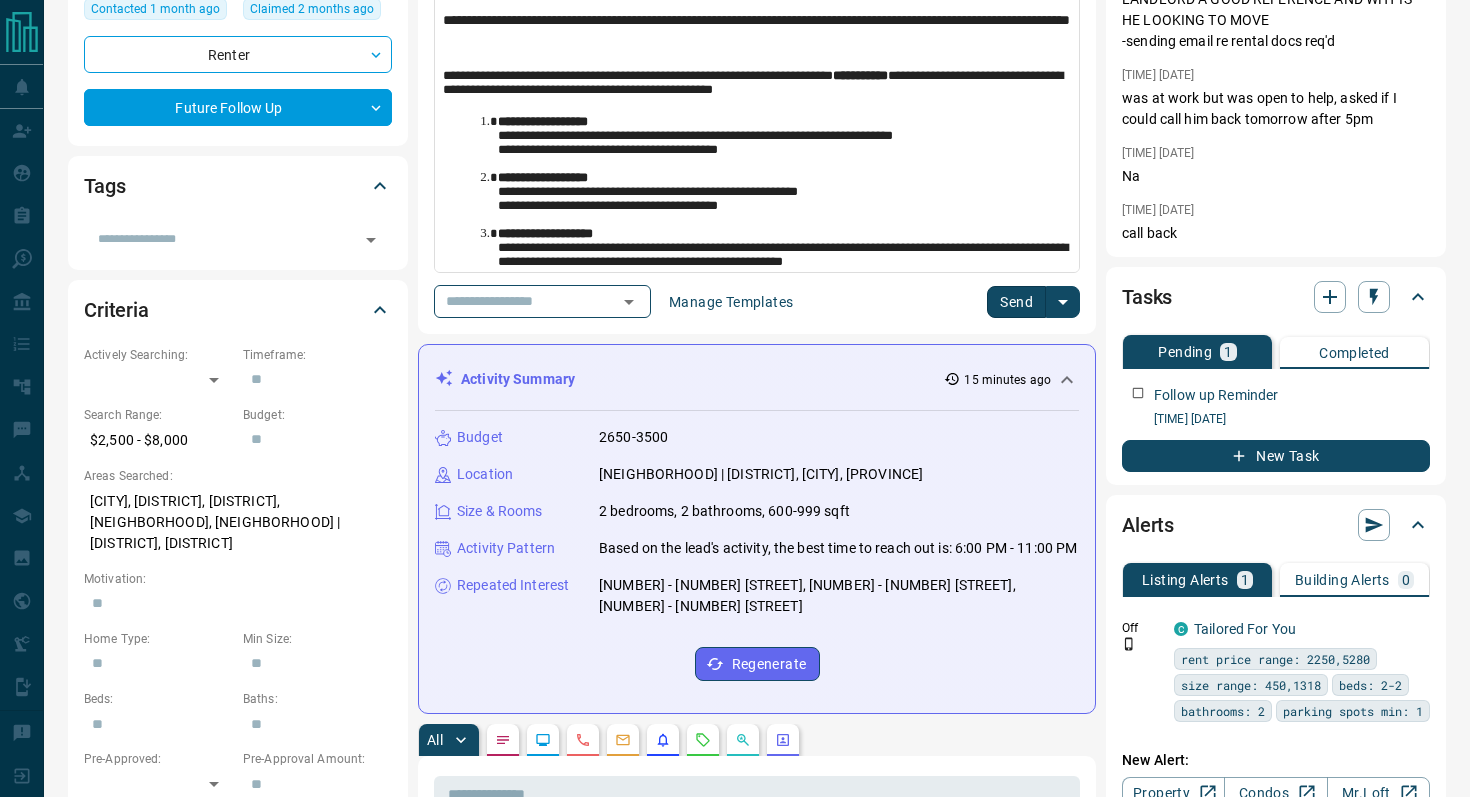 click on "**********" at bounding box center (784, 138) 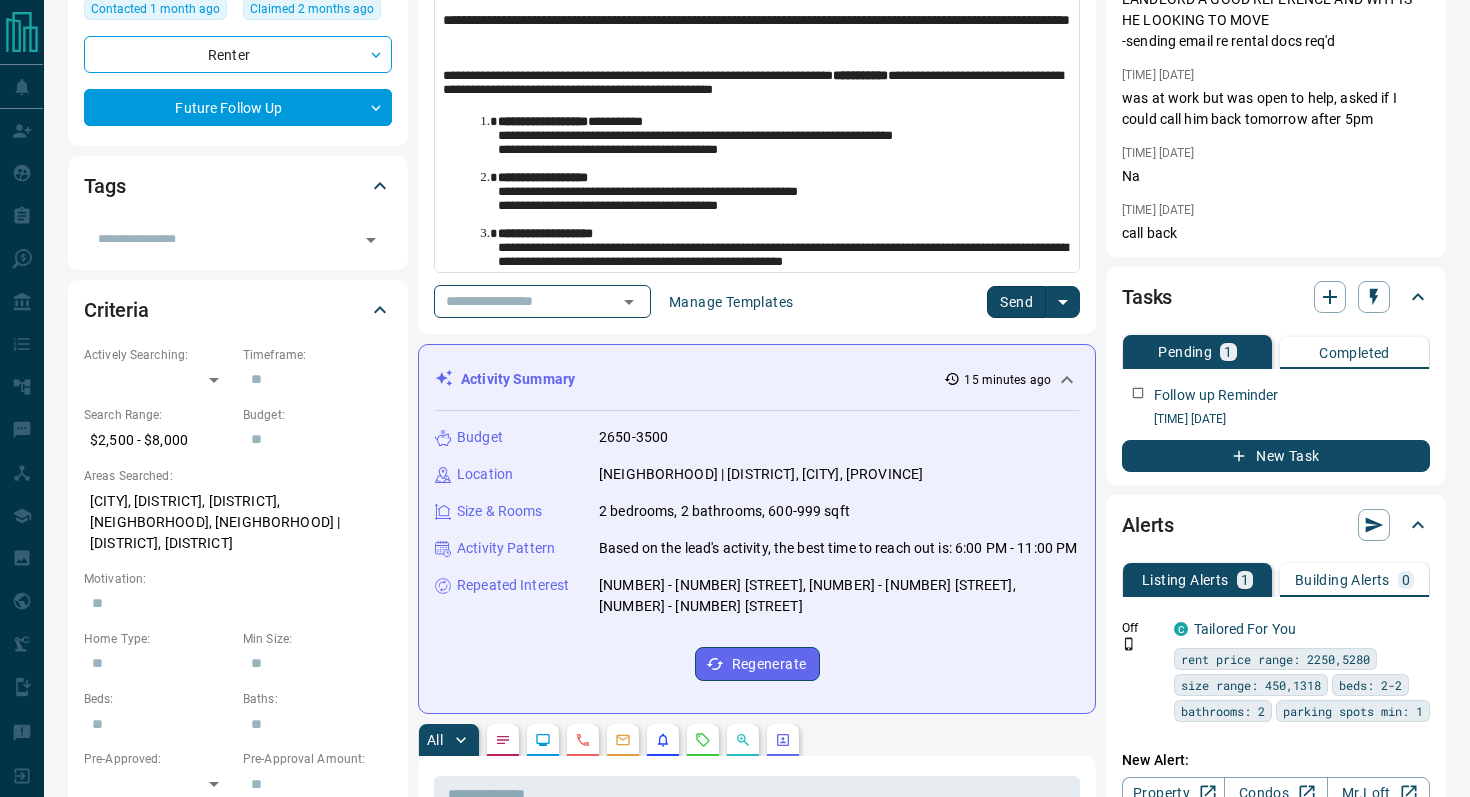click on "**********" at bounding box center [784, 138] 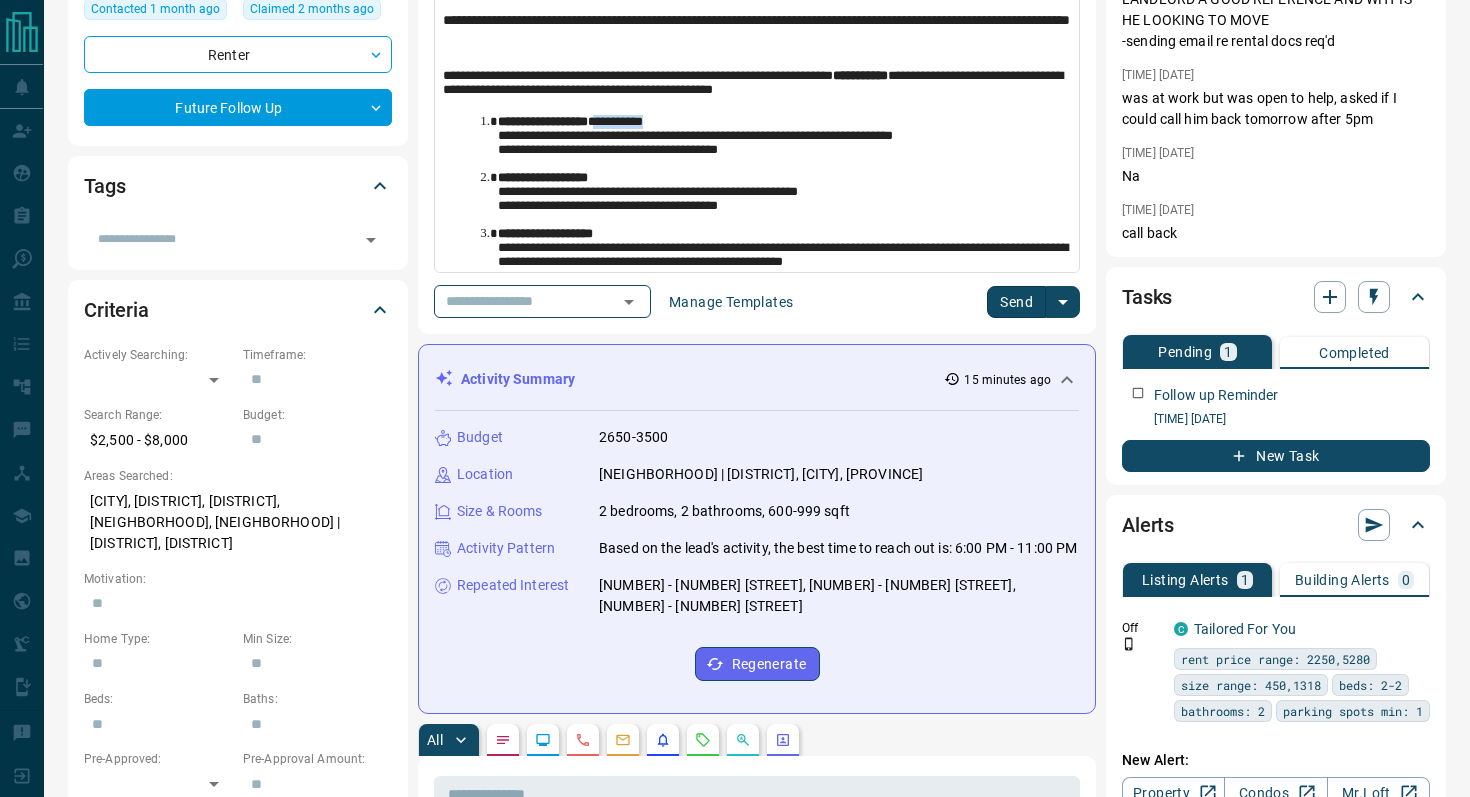 drag, startPoint x: 615, startPoint y: 122, endPoint x: 679, endPoint y: 124, distance: 64.03124 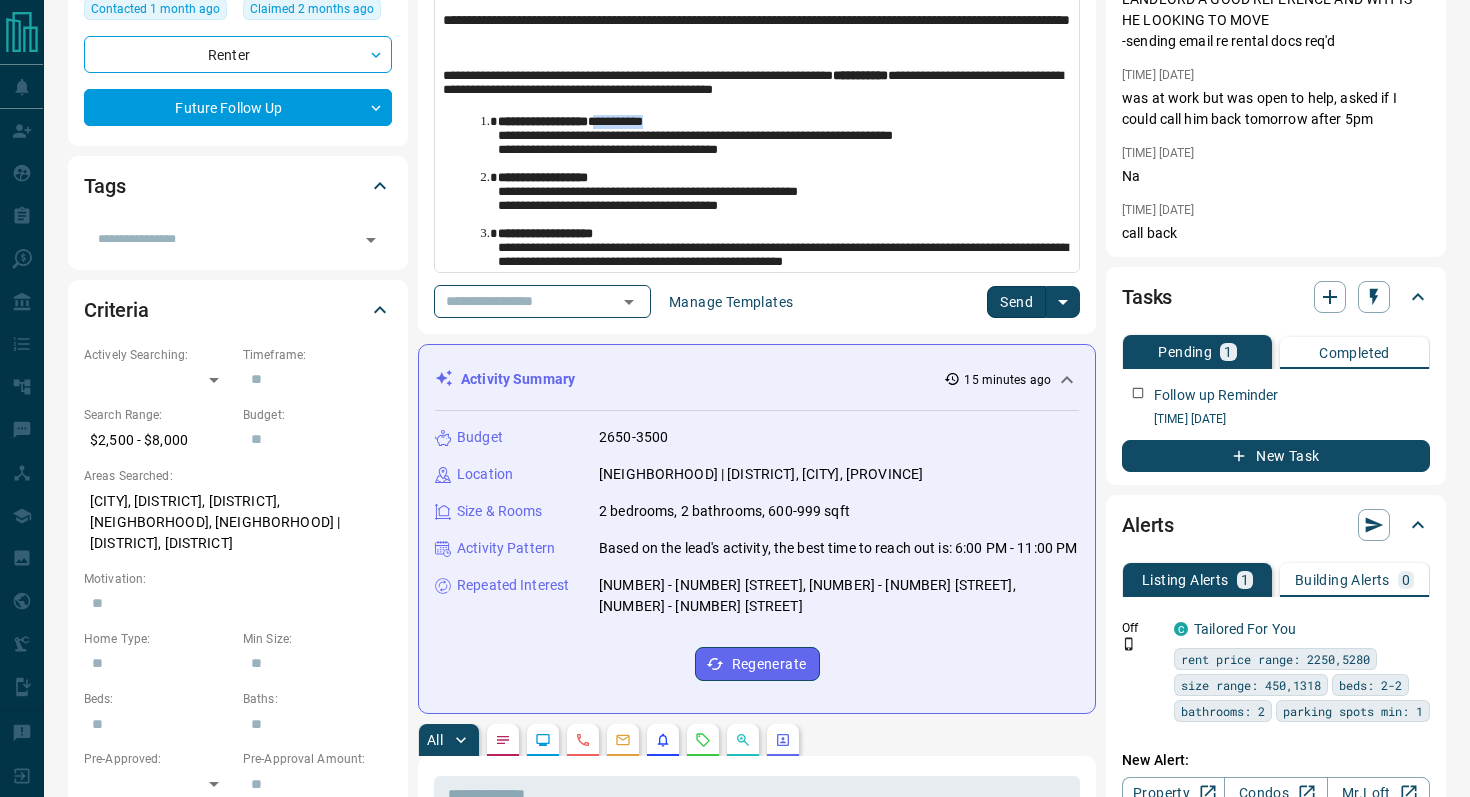 click on "**********" at bounding box center [784, 138] 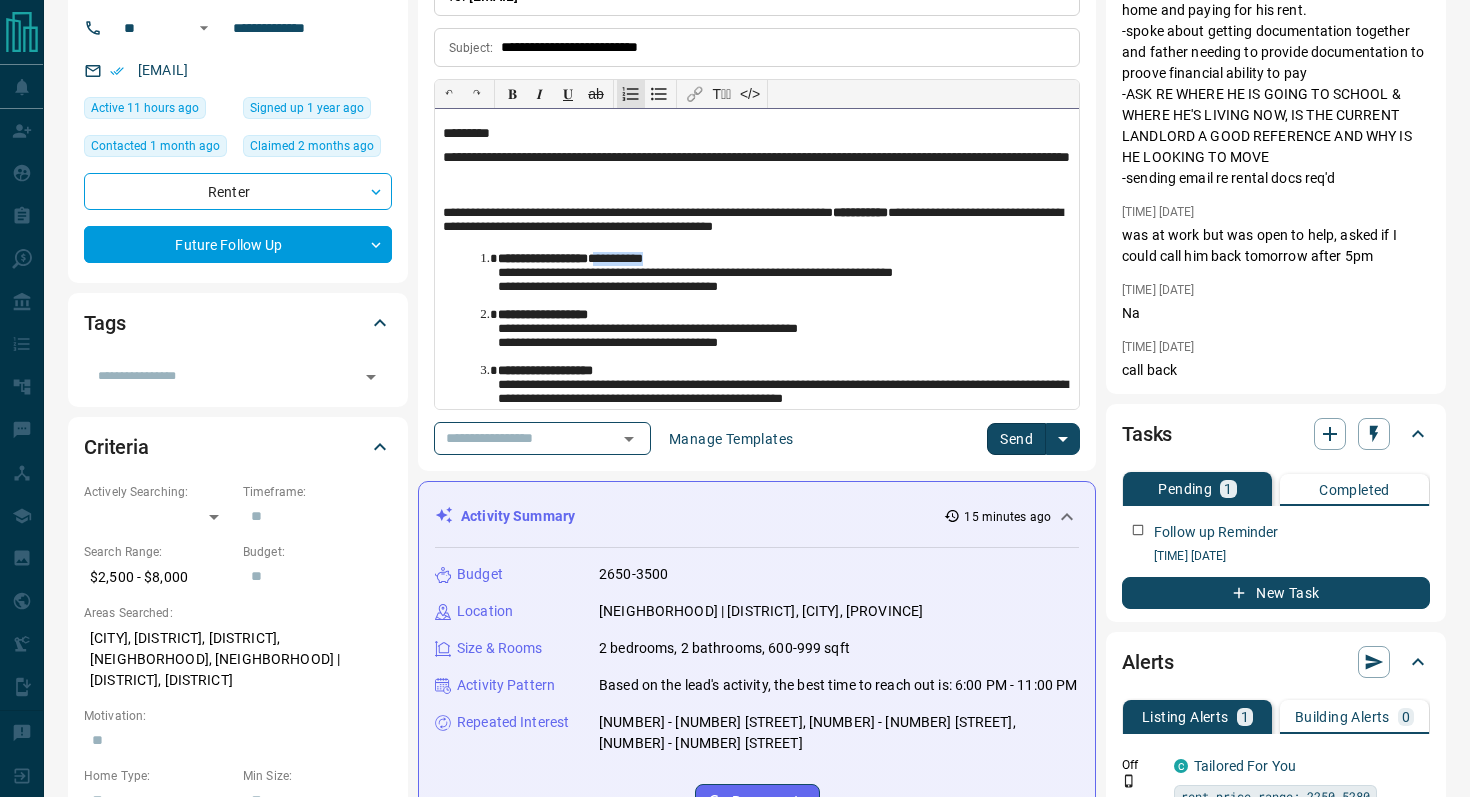 scroll, scrollTop: 0, scrollLeft: 0, axis: both 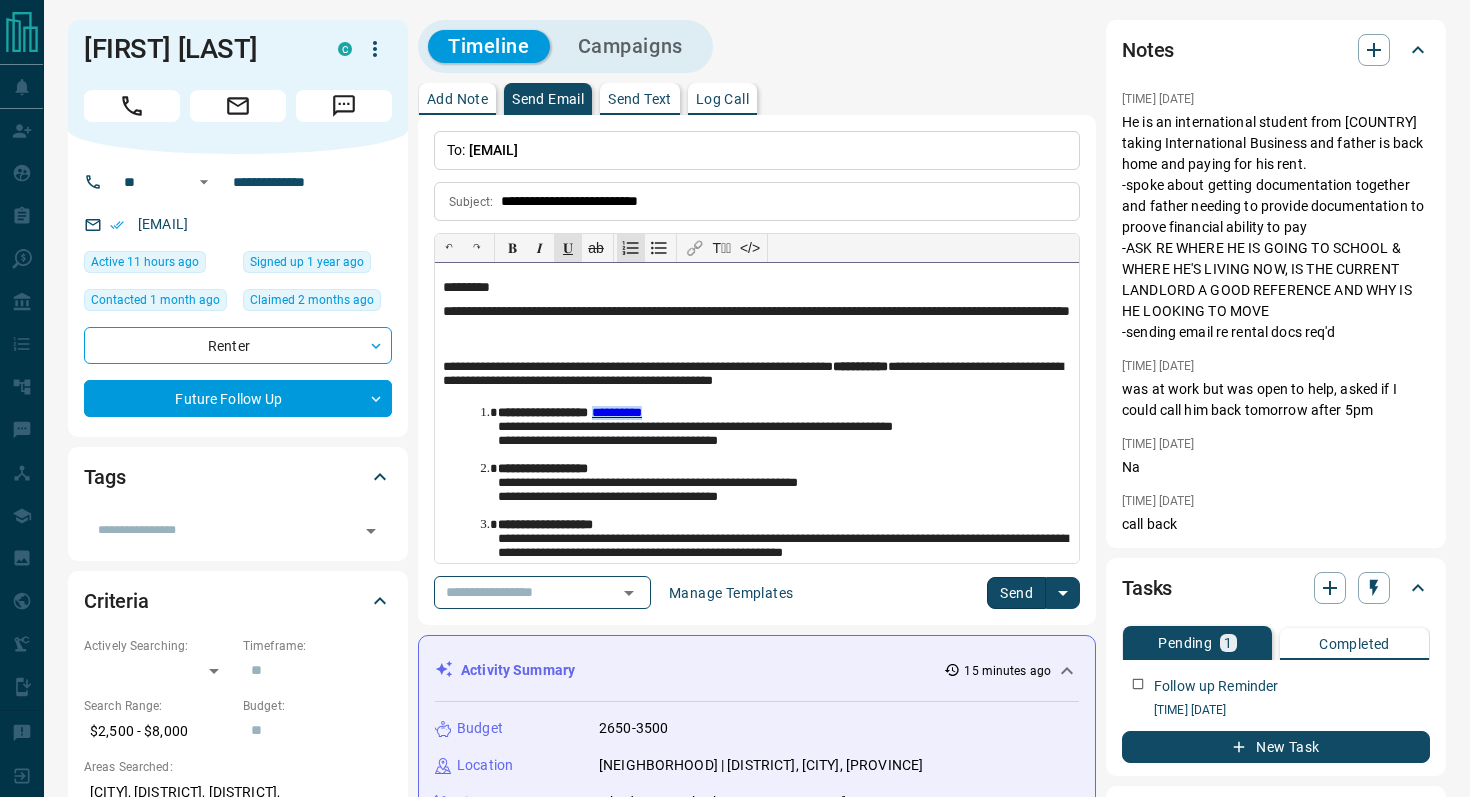 click on "**********" at bounding box center [784, 429] 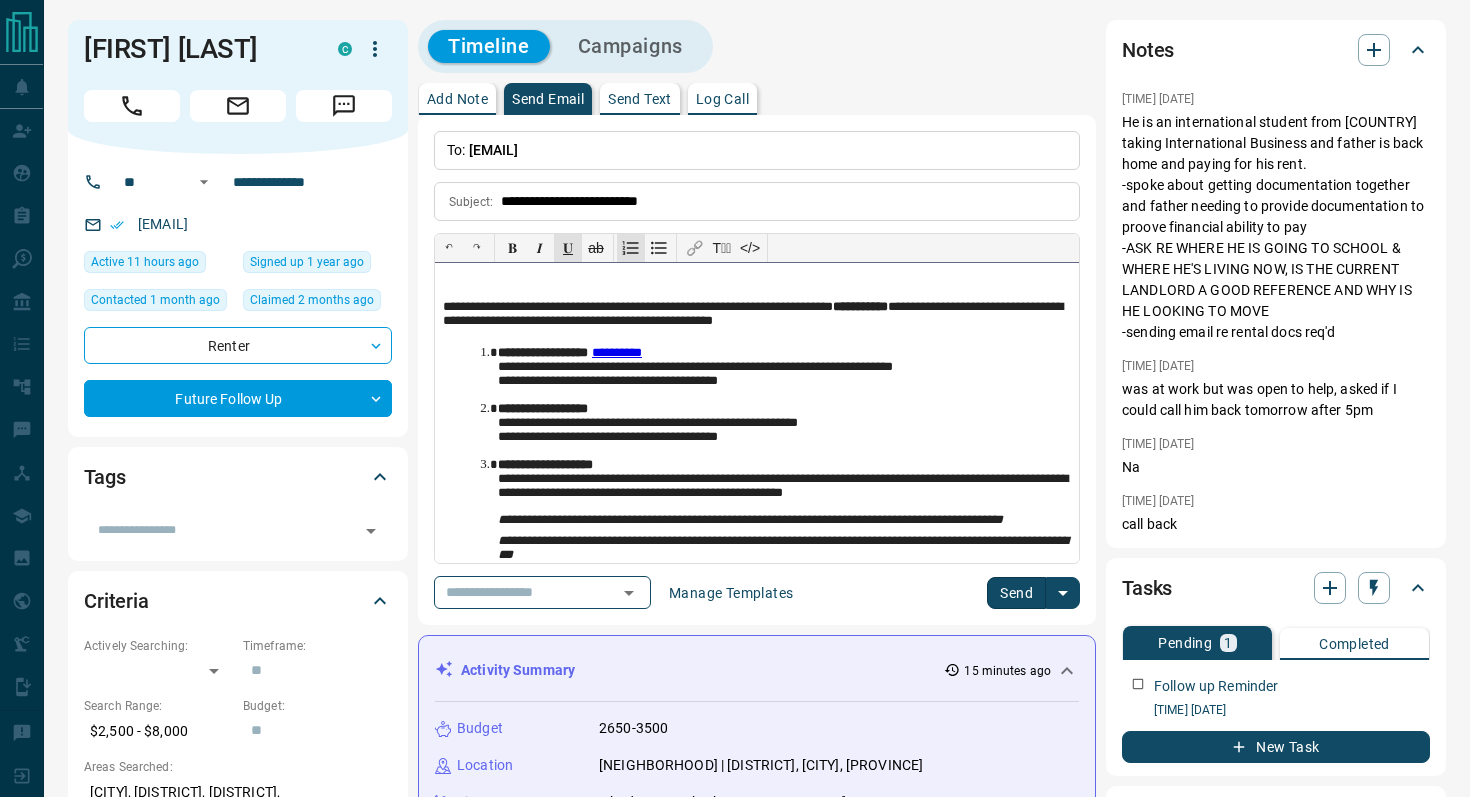 scroll, scrollTop: 62, scrollLeft: 0, axis: vertical 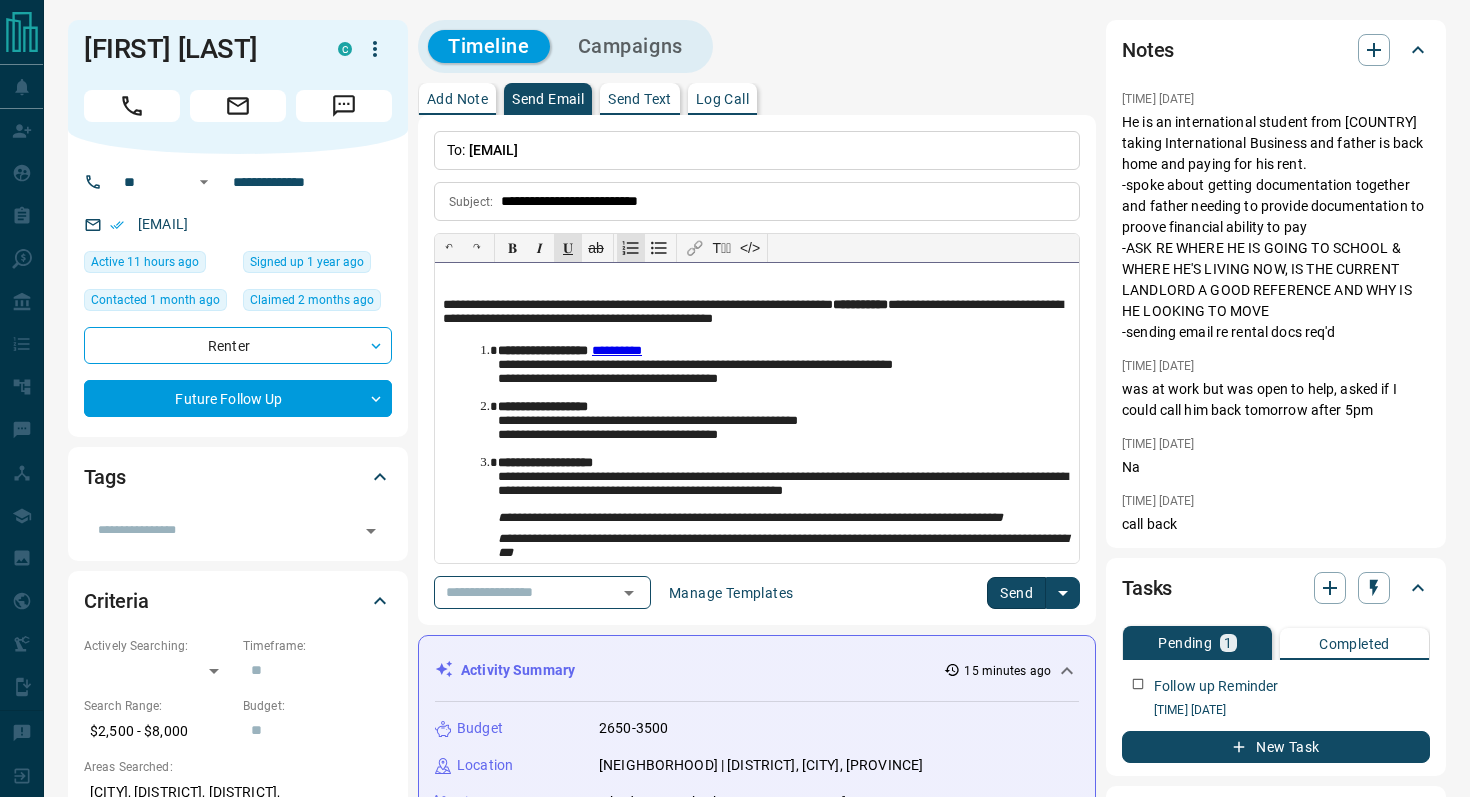 click on "**********" at bounding box center (784, 423) 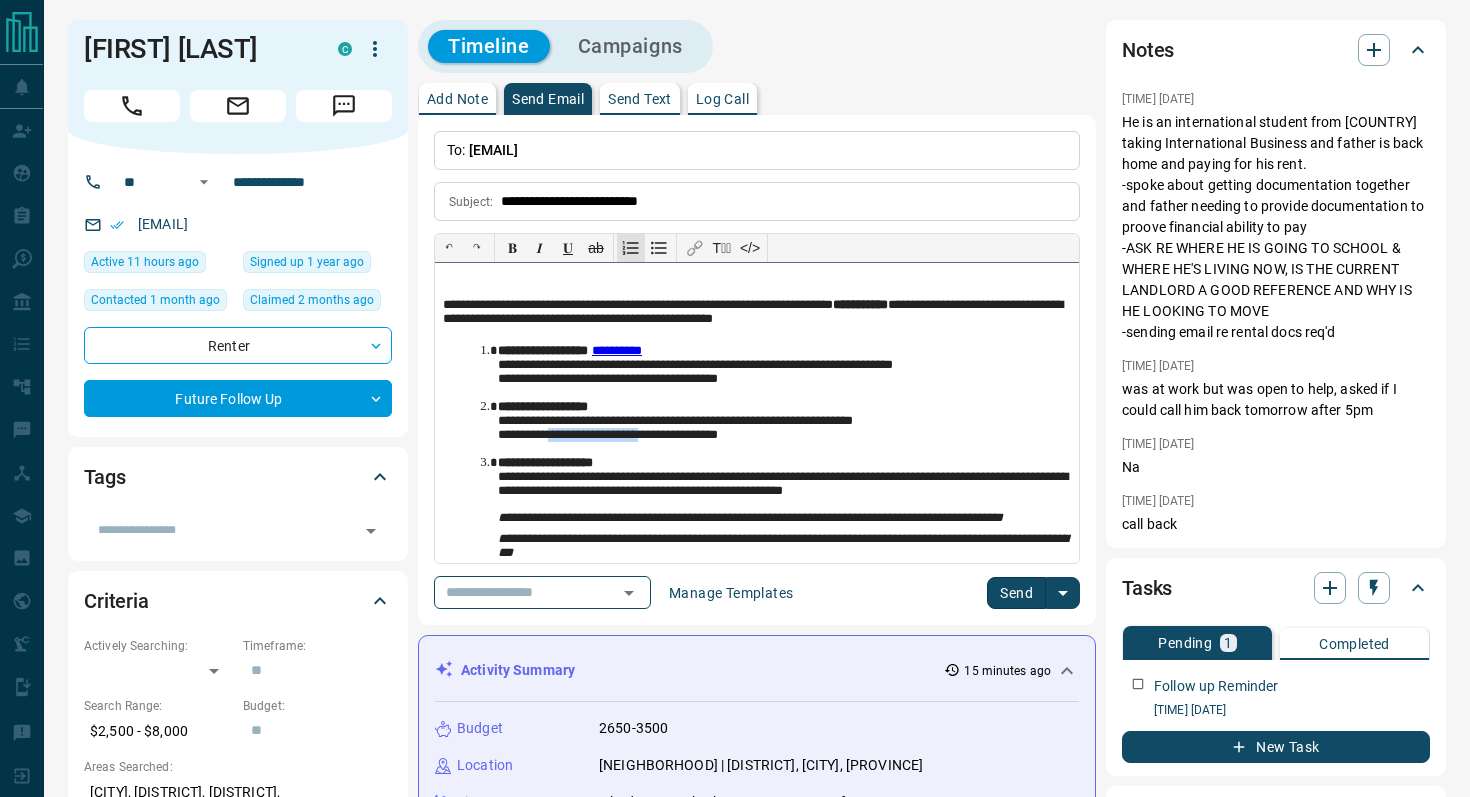 drag, startPoint x: 663, startPoint y: 439, endPoint x: 558, endPoint y: 439, distance: 105 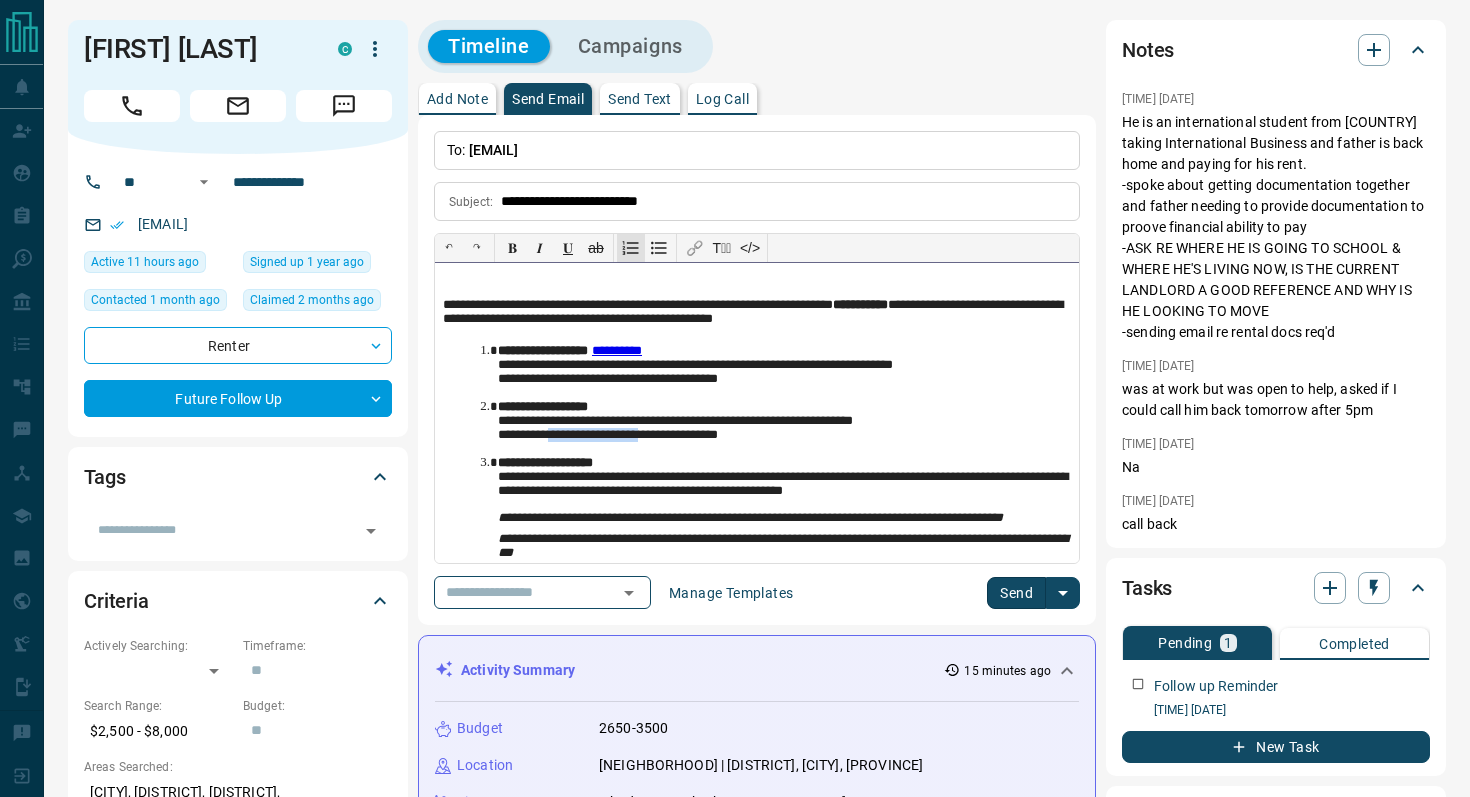 click on "**********" at bounding box center (784, 423) 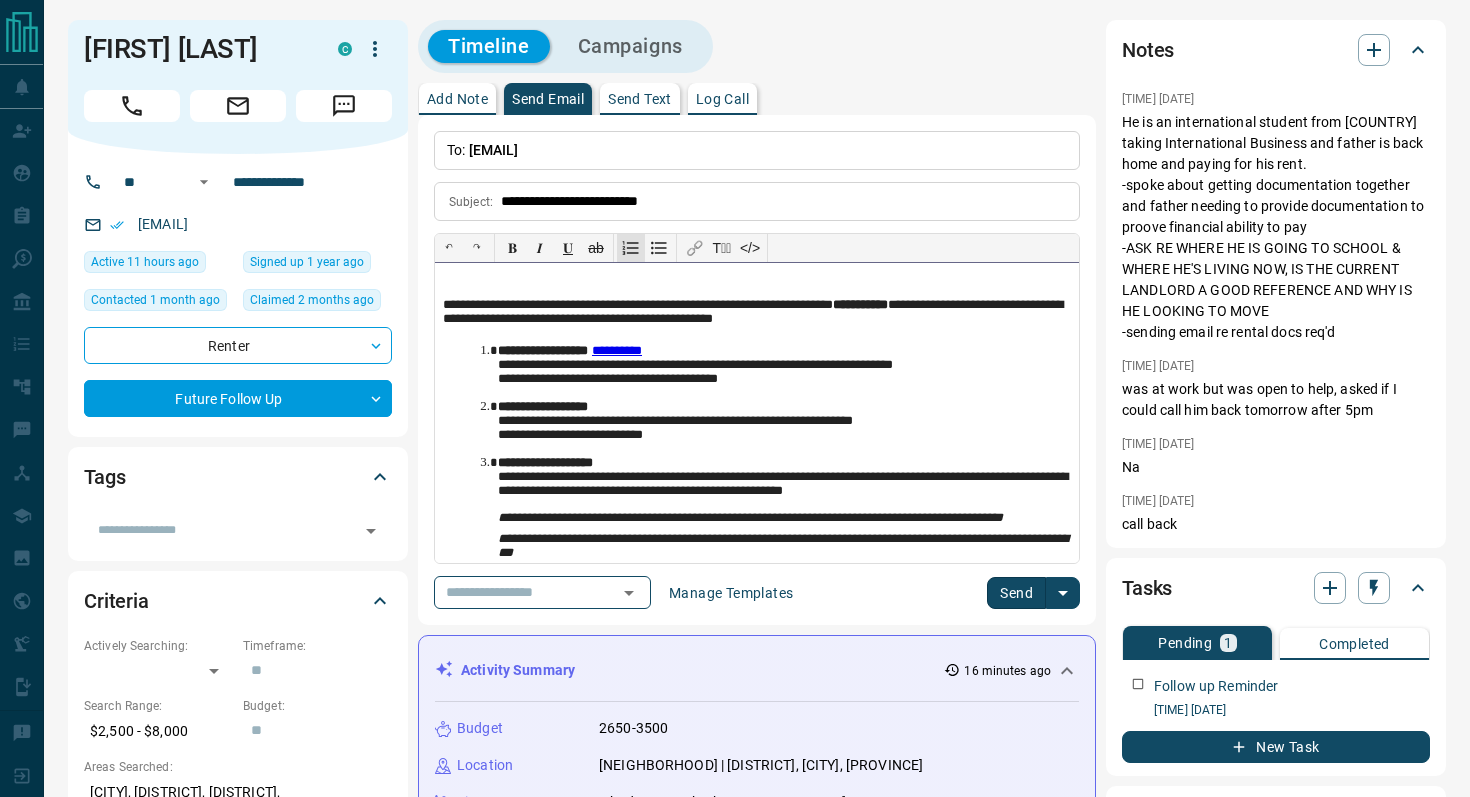 click on "**********" at bounding box center [784, 423] 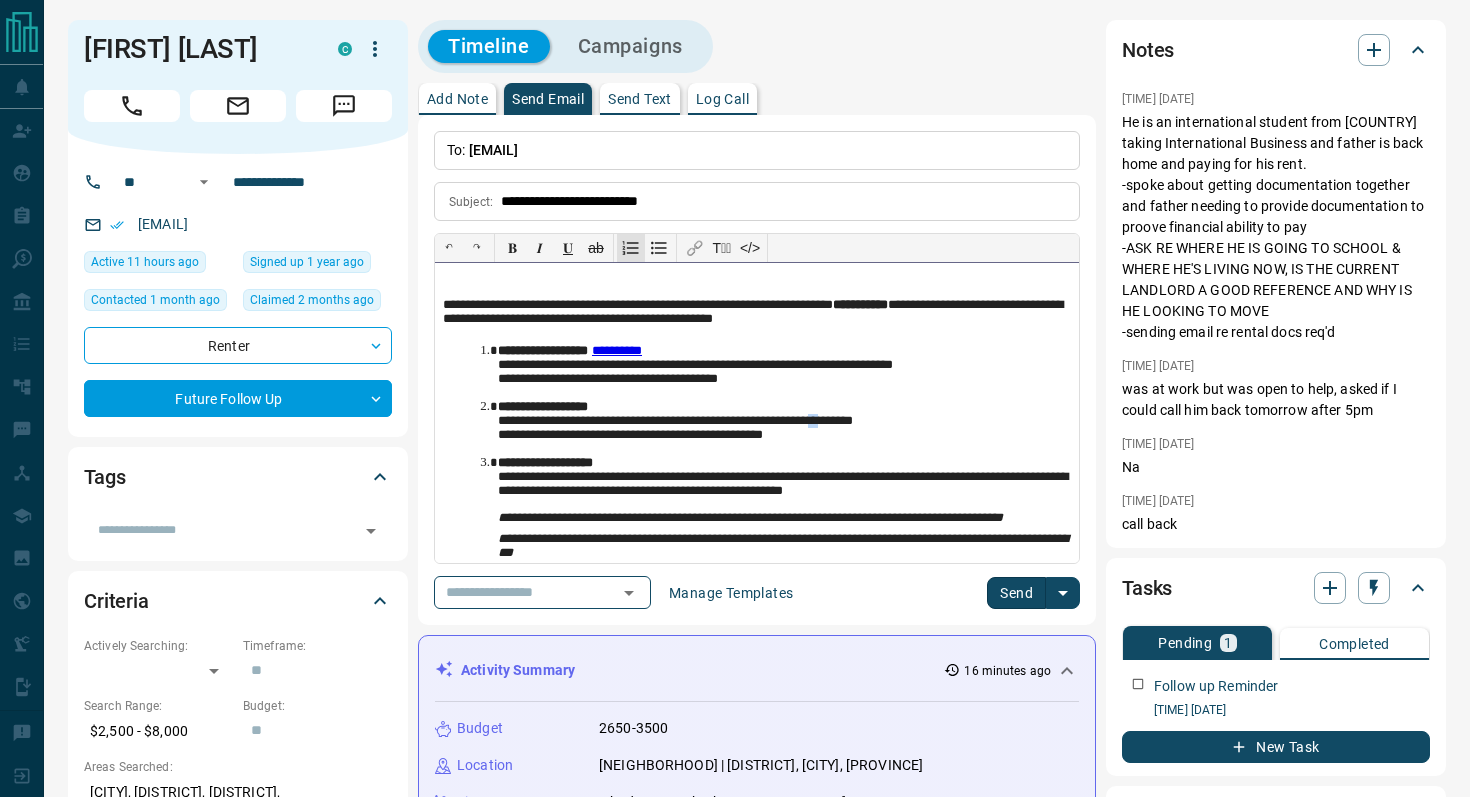 drag, startPoint x: 848, startPoint y: 423, endPoint x: 860, endPoint y: 424, distance: 12.0415945 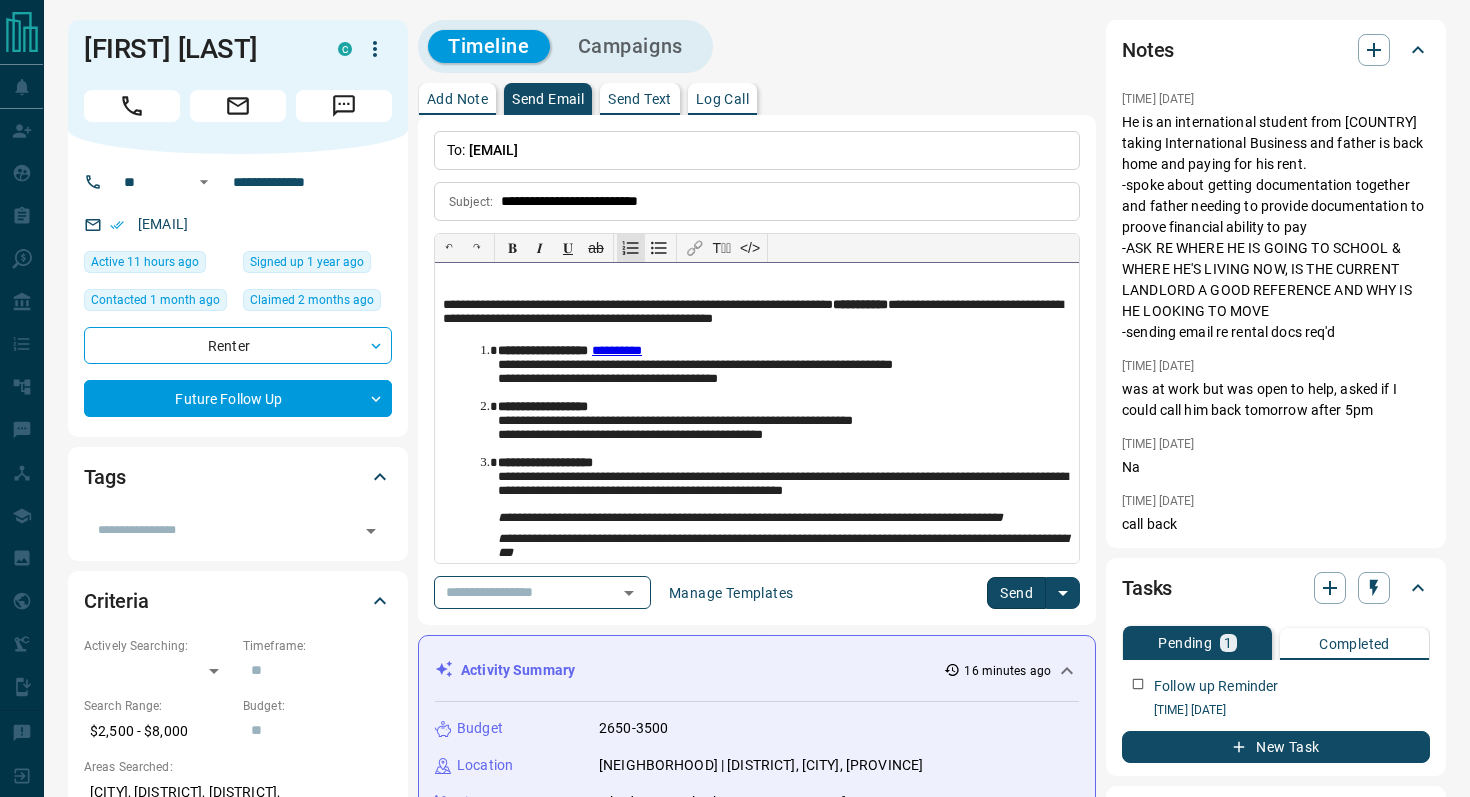 click on "**********" at bounding box center (784, 423) 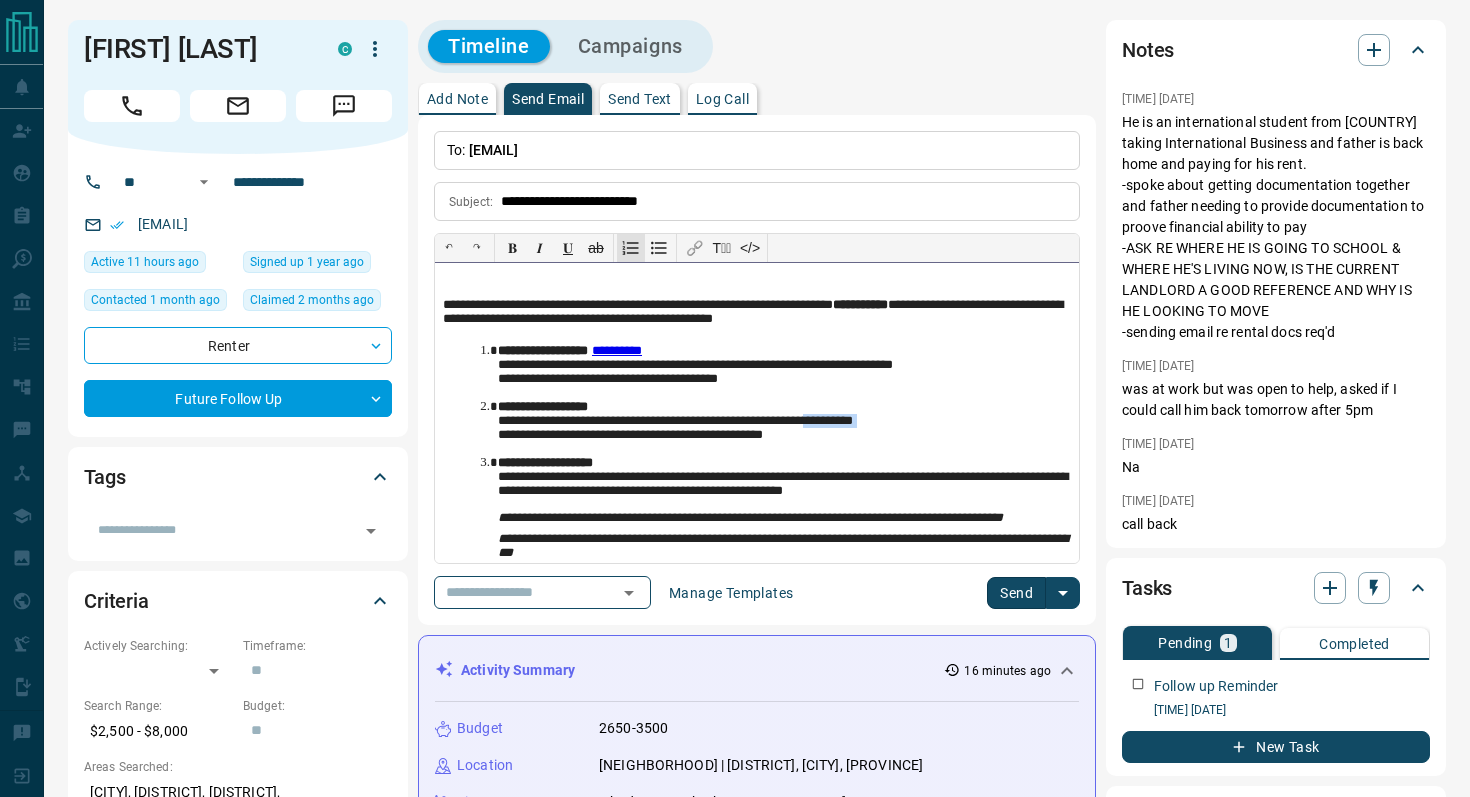 drag, startPoint x: 843, startPoint y: 422, endPoint x: 922, endPoint y: 422, distance: 79 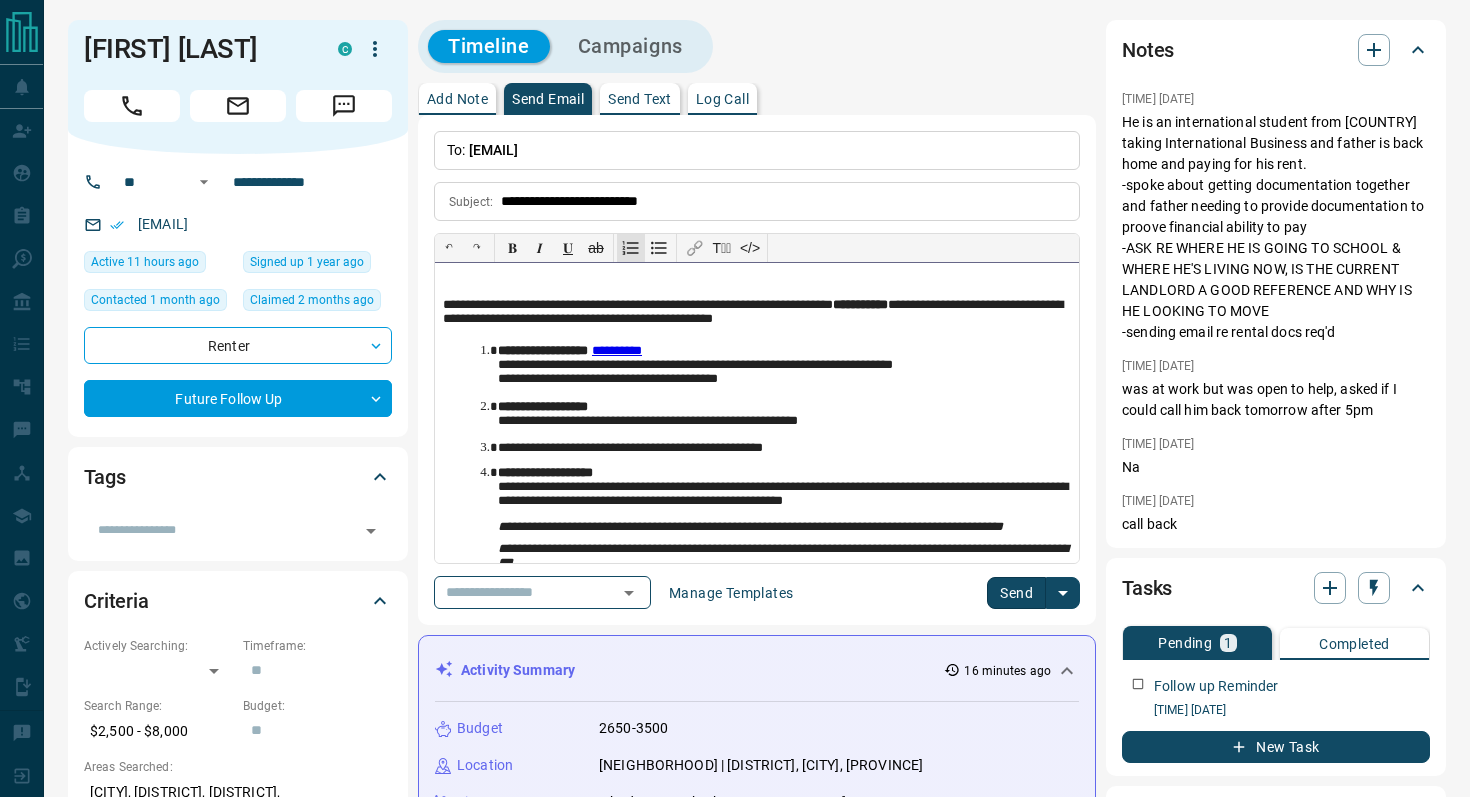 click on "**********" at bounding box center (784, 448) 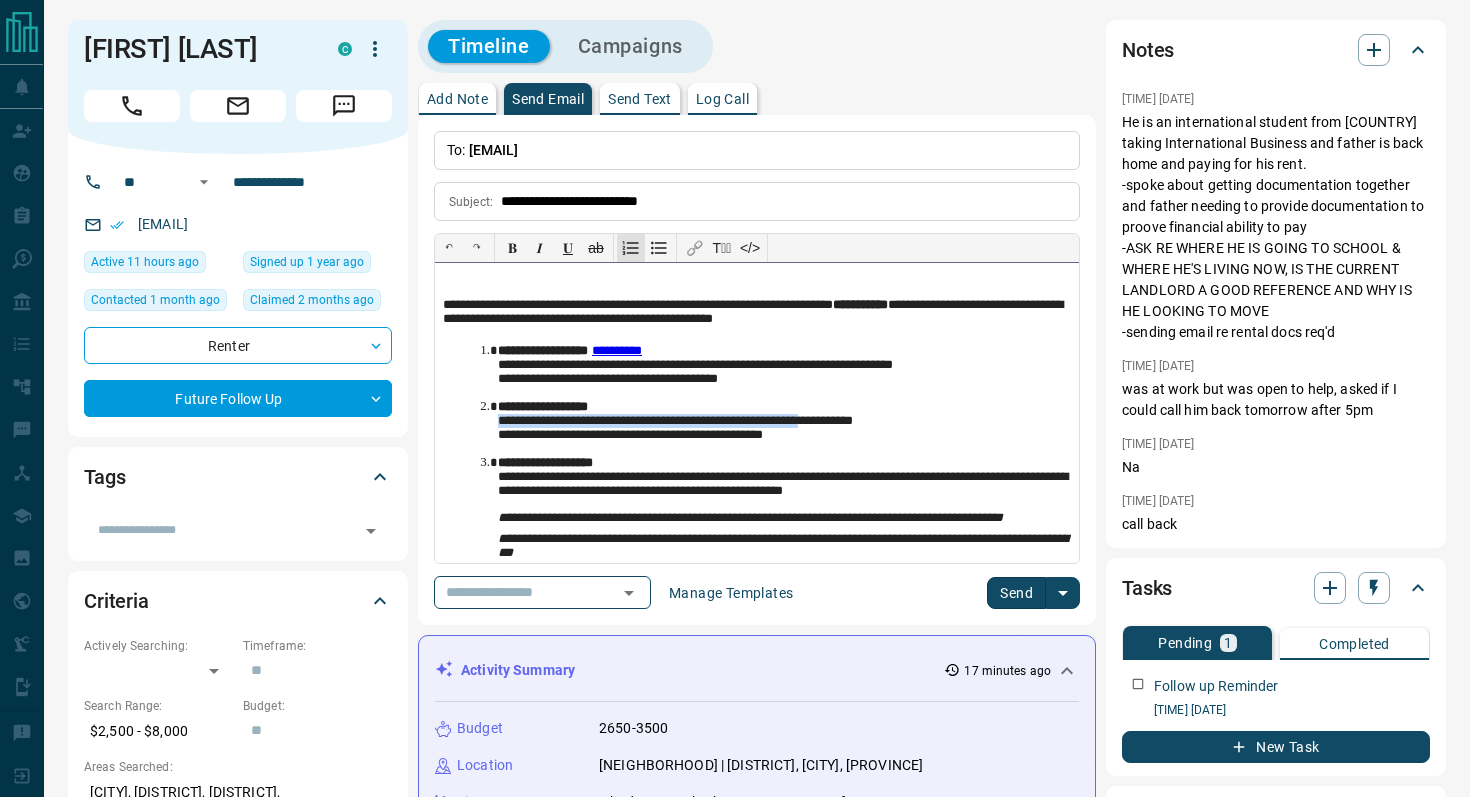 click on "**********" at bounding box center [784, 423] 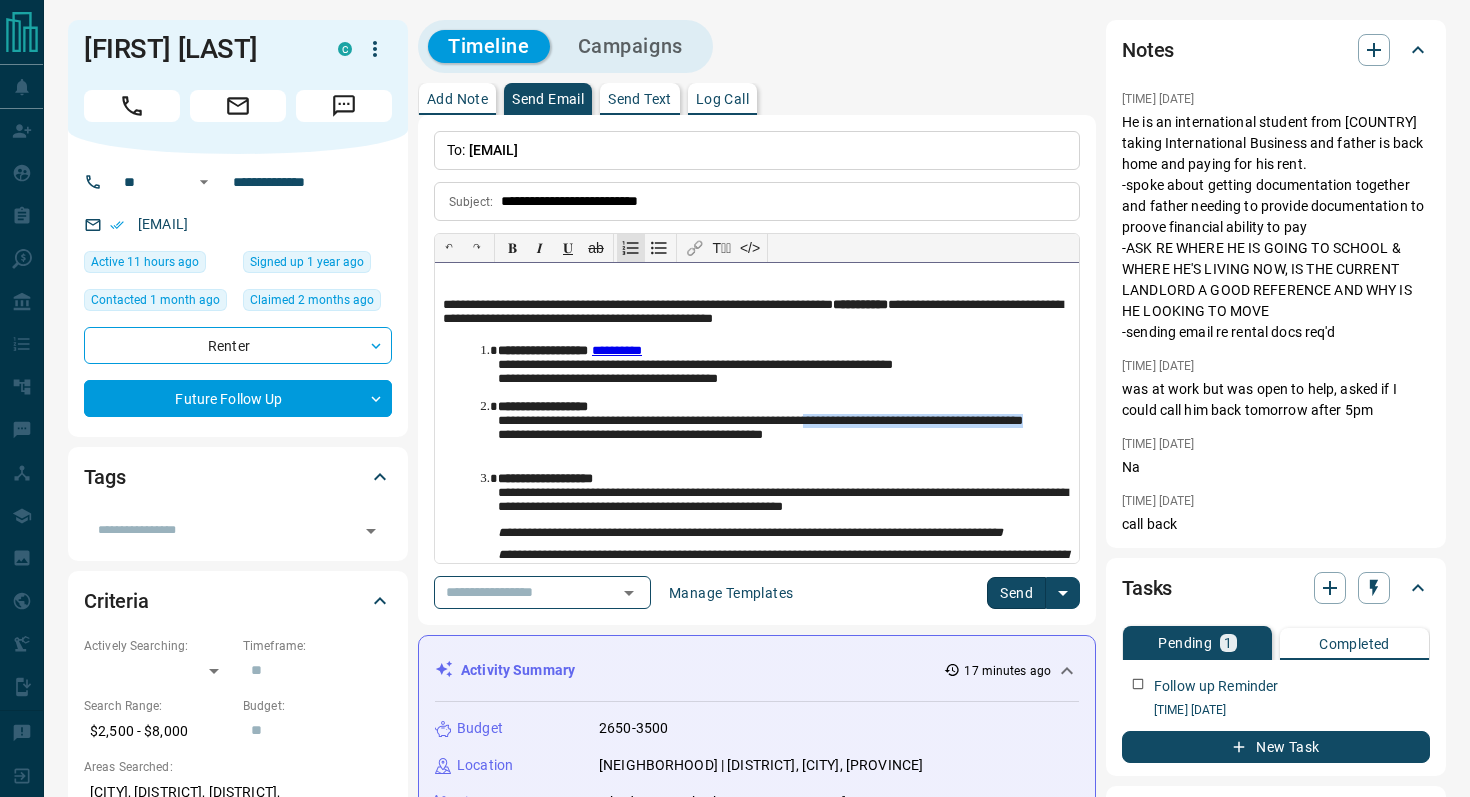drag, startPoint x: 842, startPoint y: 422, endPoint x: 922, endPoint y: 429, distance: 80.305664 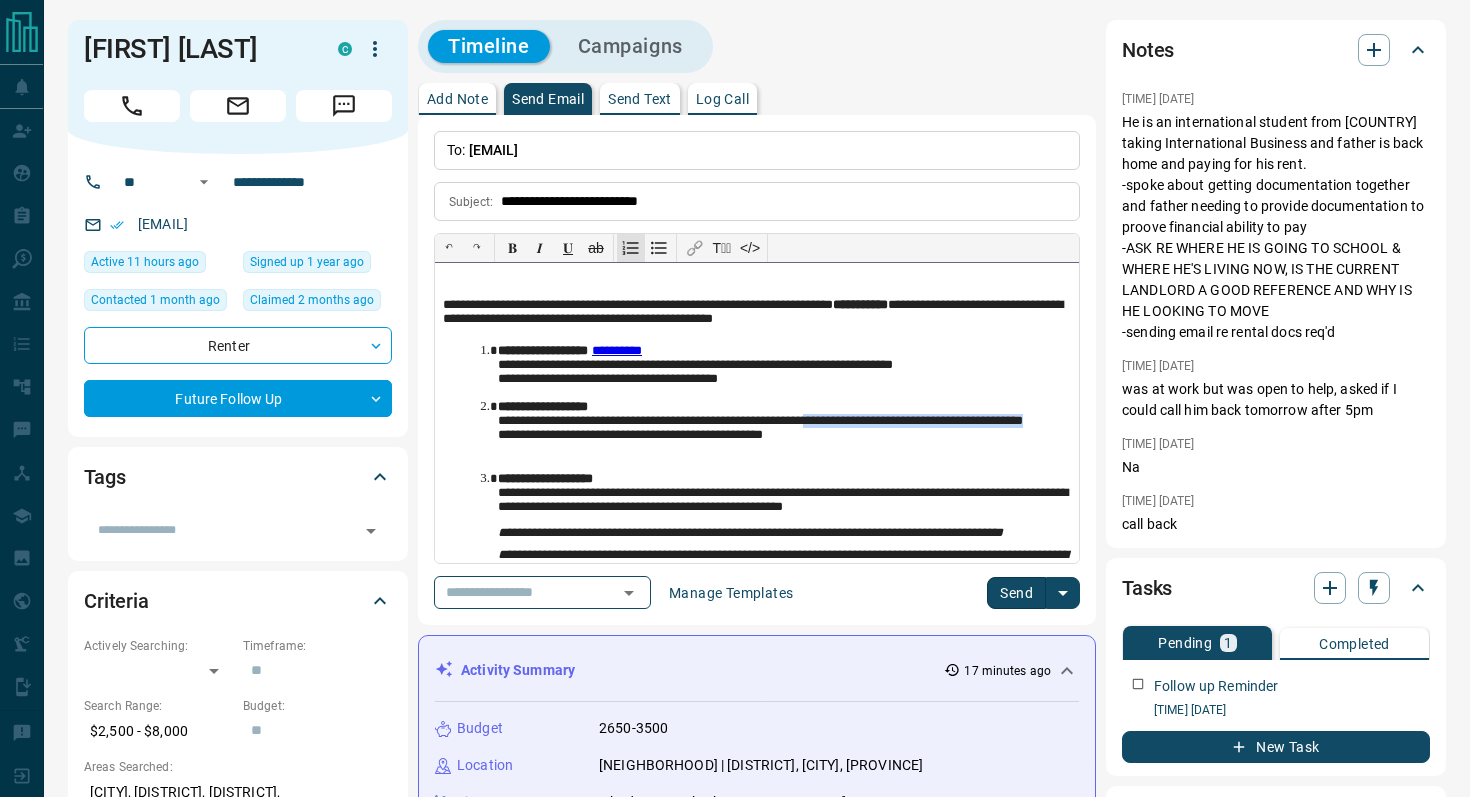 click on "**********" at bounding box center [784, 431] 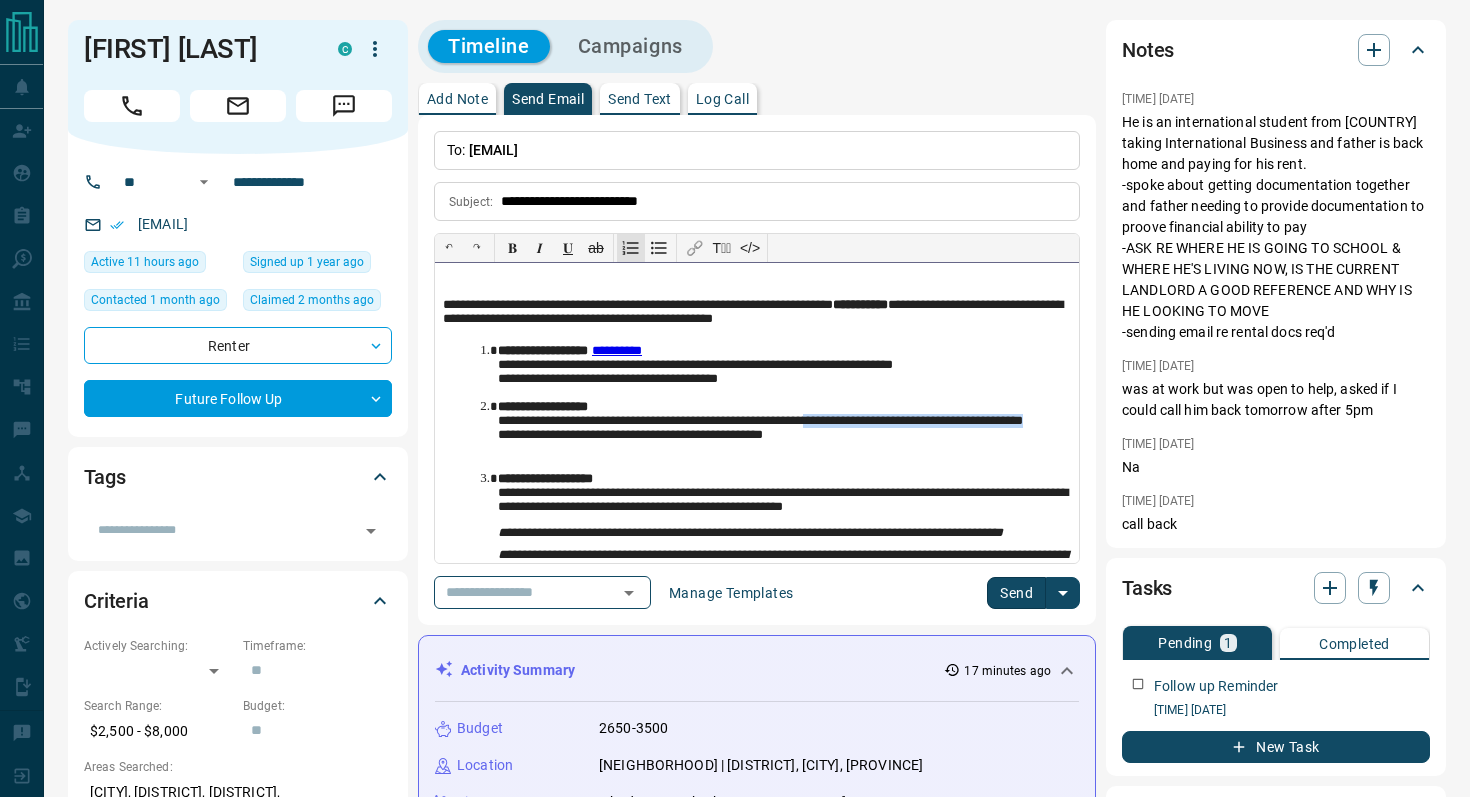 copy on "**********" 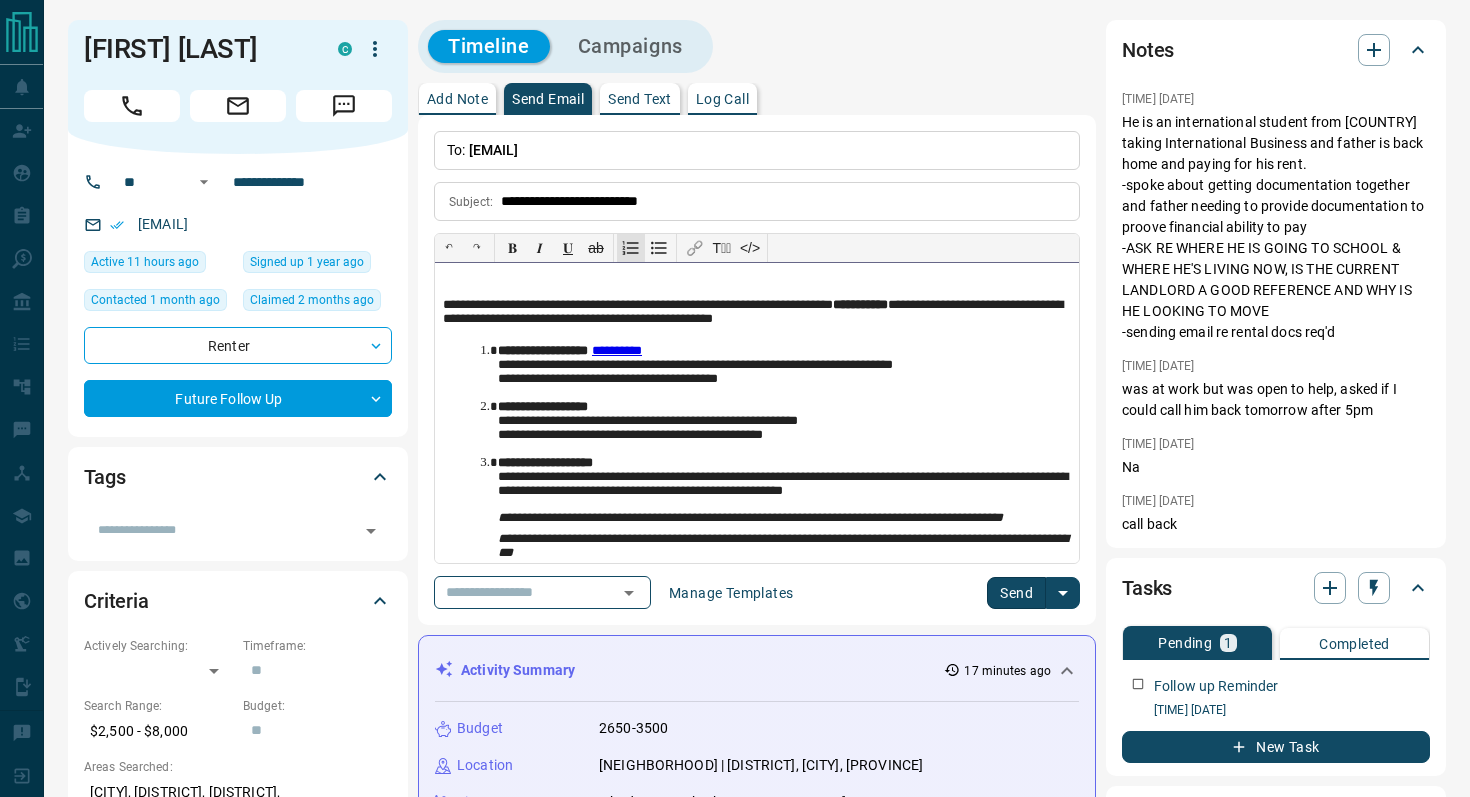 click on "**********" at bounding box center (784, 423) 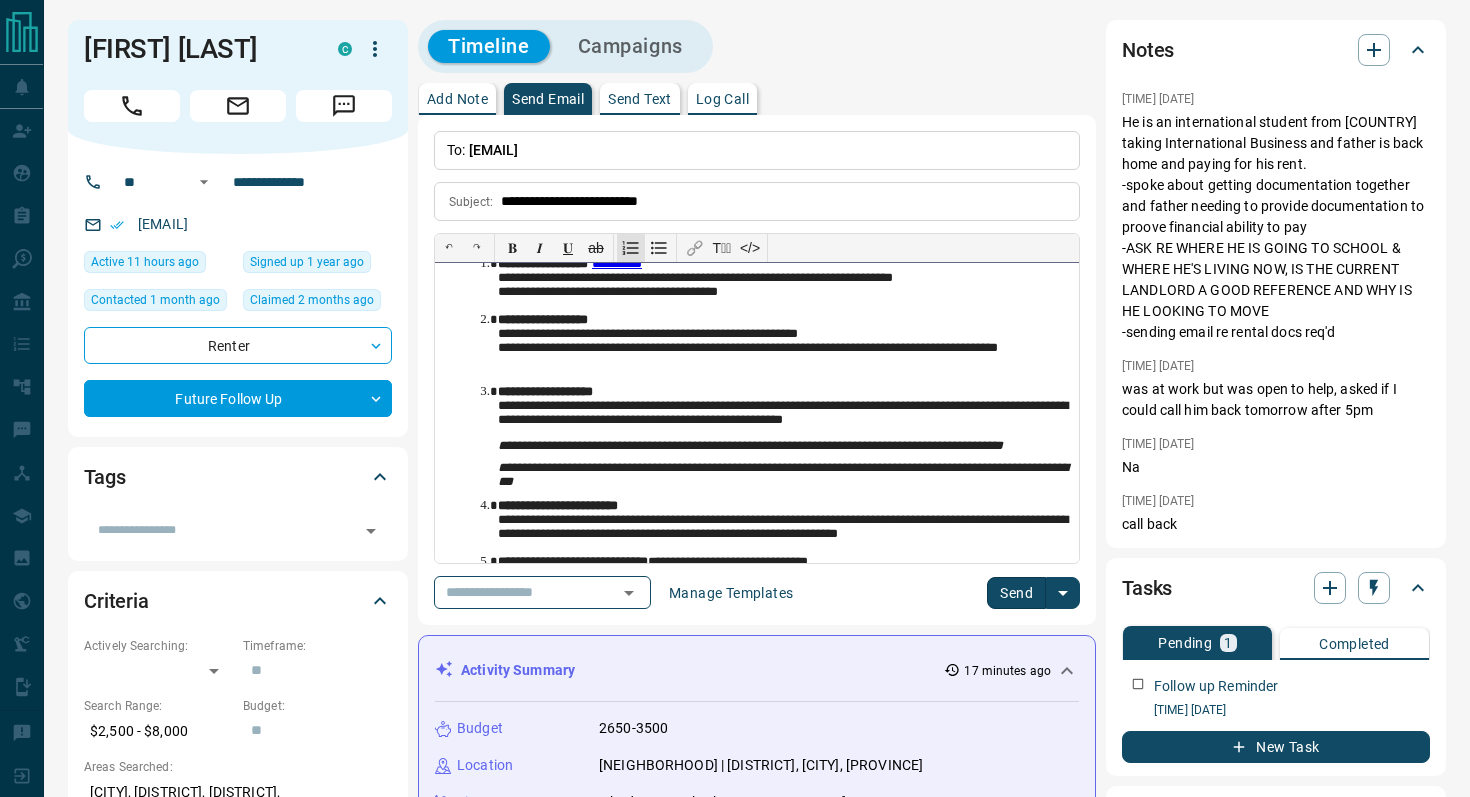 scroll, scrollTop: 151, scrollLeft: 0, axis: vertical 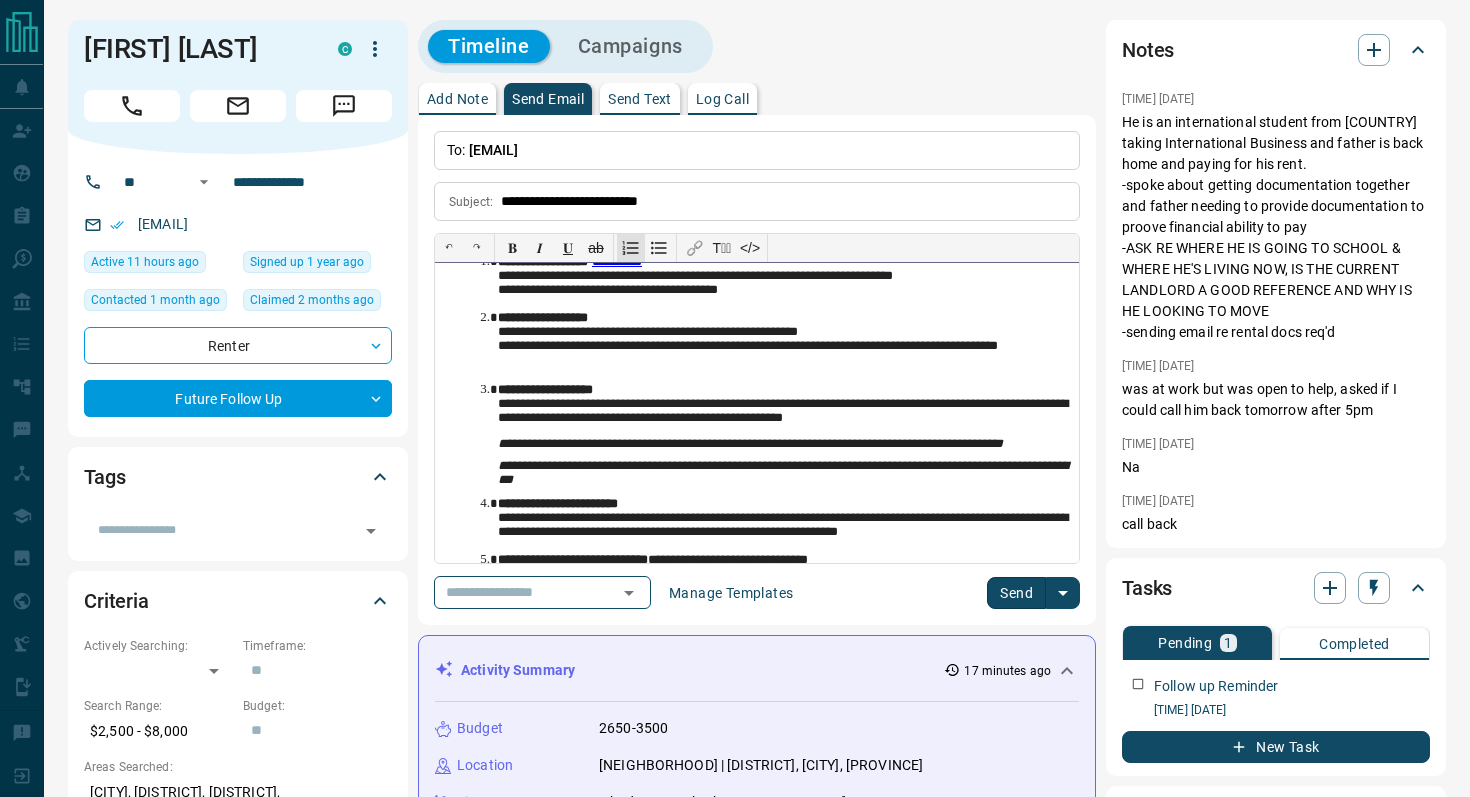 click on "**********" at bounding box center (784, 406) 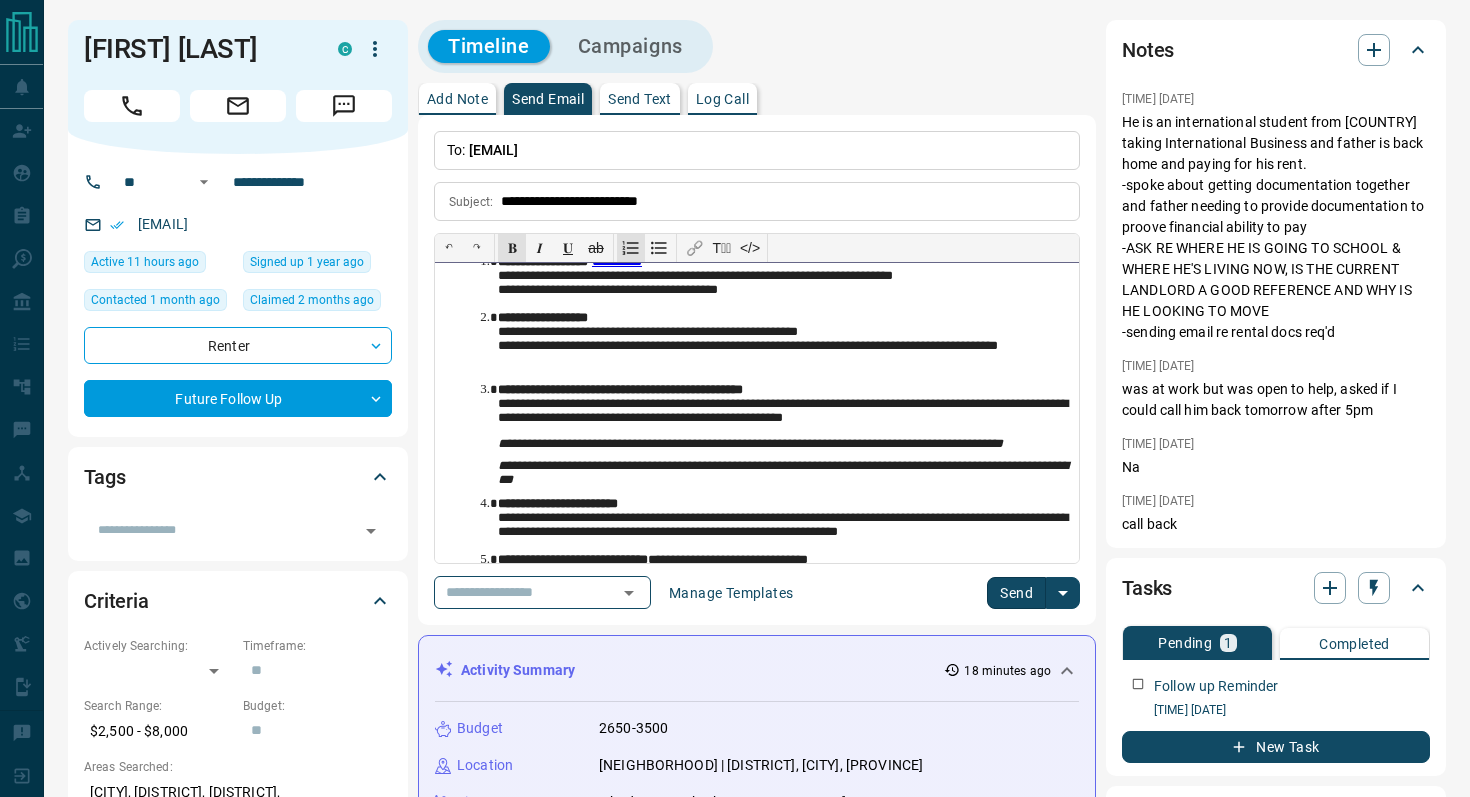 click on "**********" at bounding box center [784, 342] 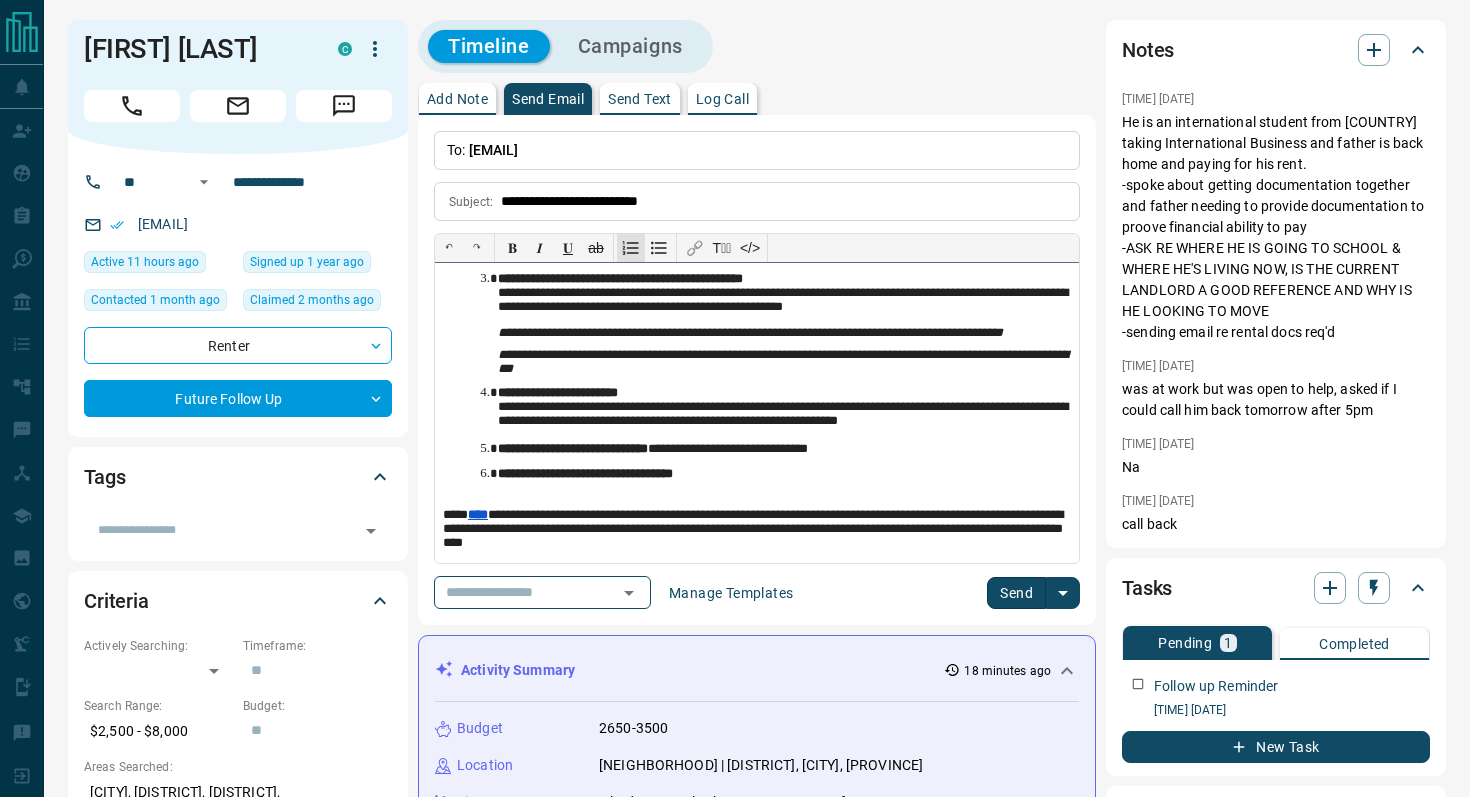 scroll, scrollTop: 272, scrollLeft: 0, axis: vertical 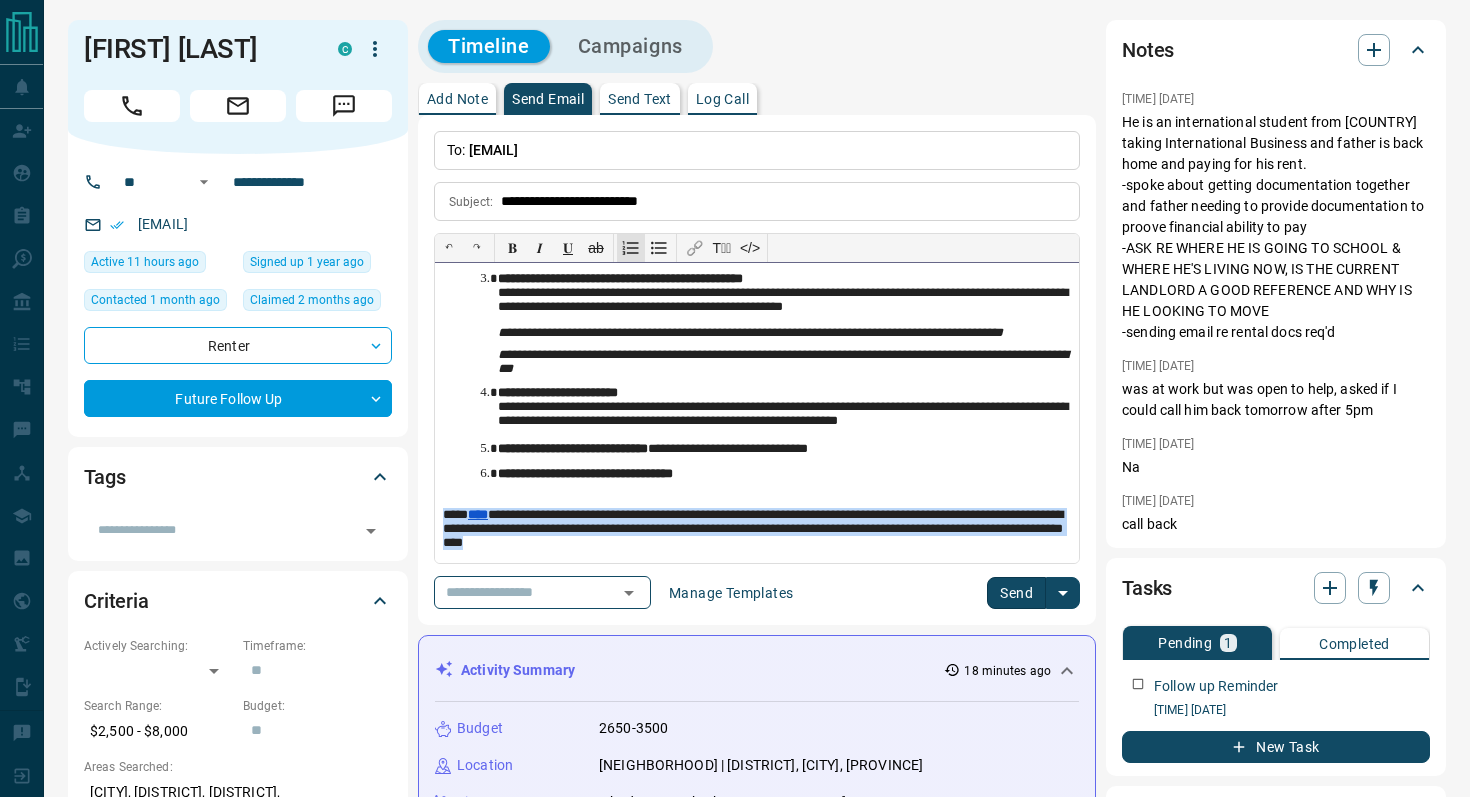 drag, startPoint x: 682, startPoint y: 548, endPoint x: 437, endPoint y: 516, distance: 247.08096 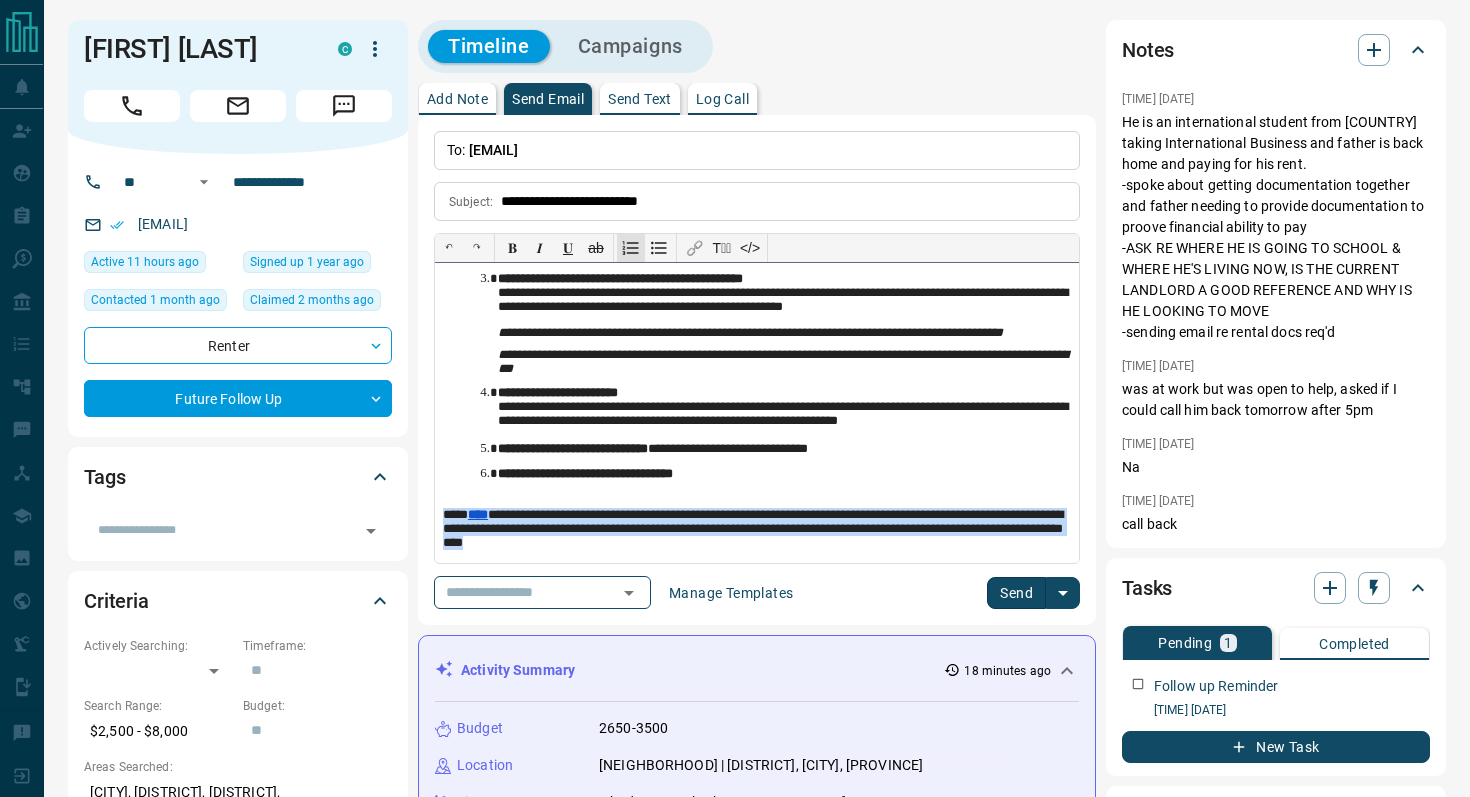 click on "**********" at bounding box center (757, 413) 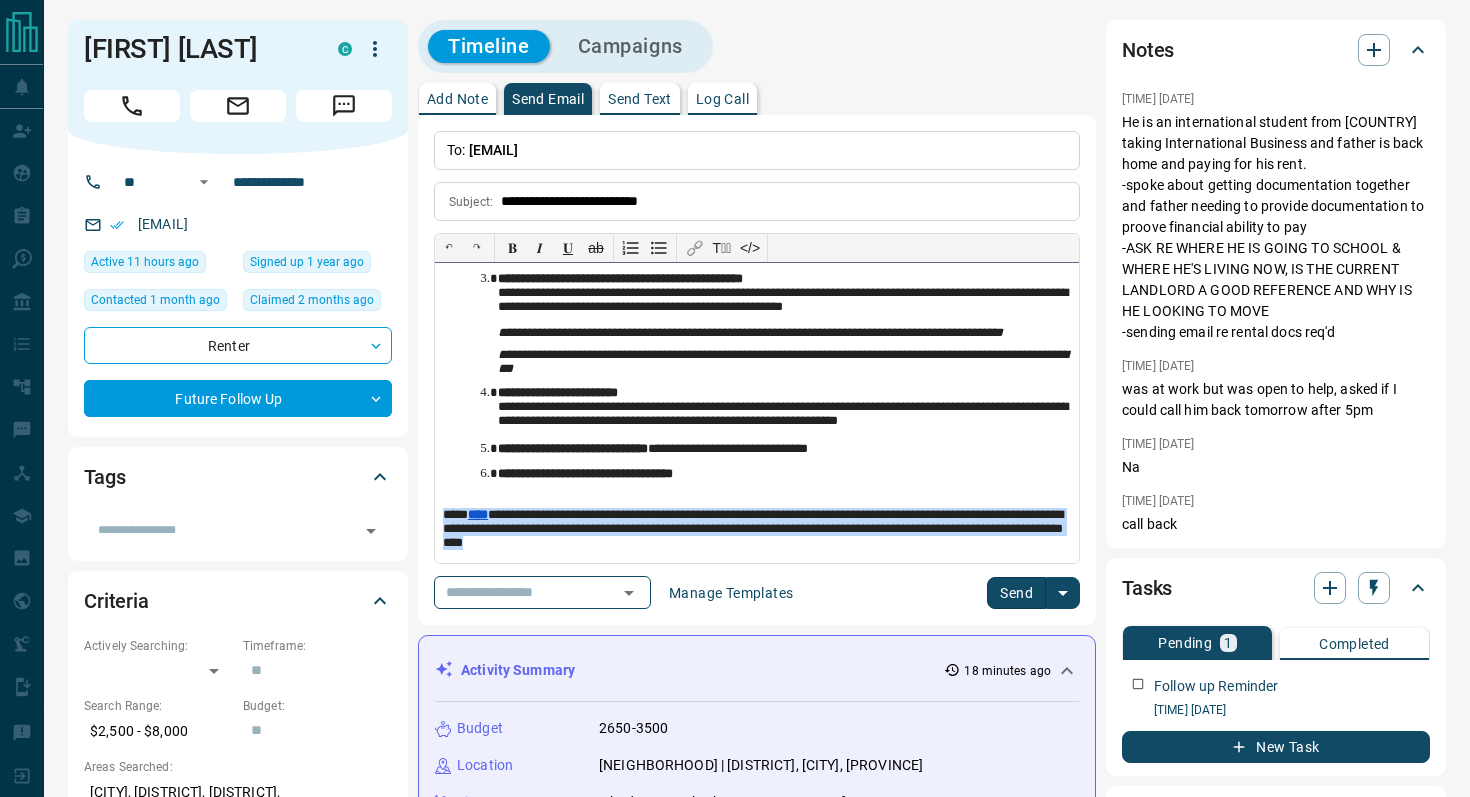 scroll, scrollTop: 243, scrollLeft: 0, axis: vertical 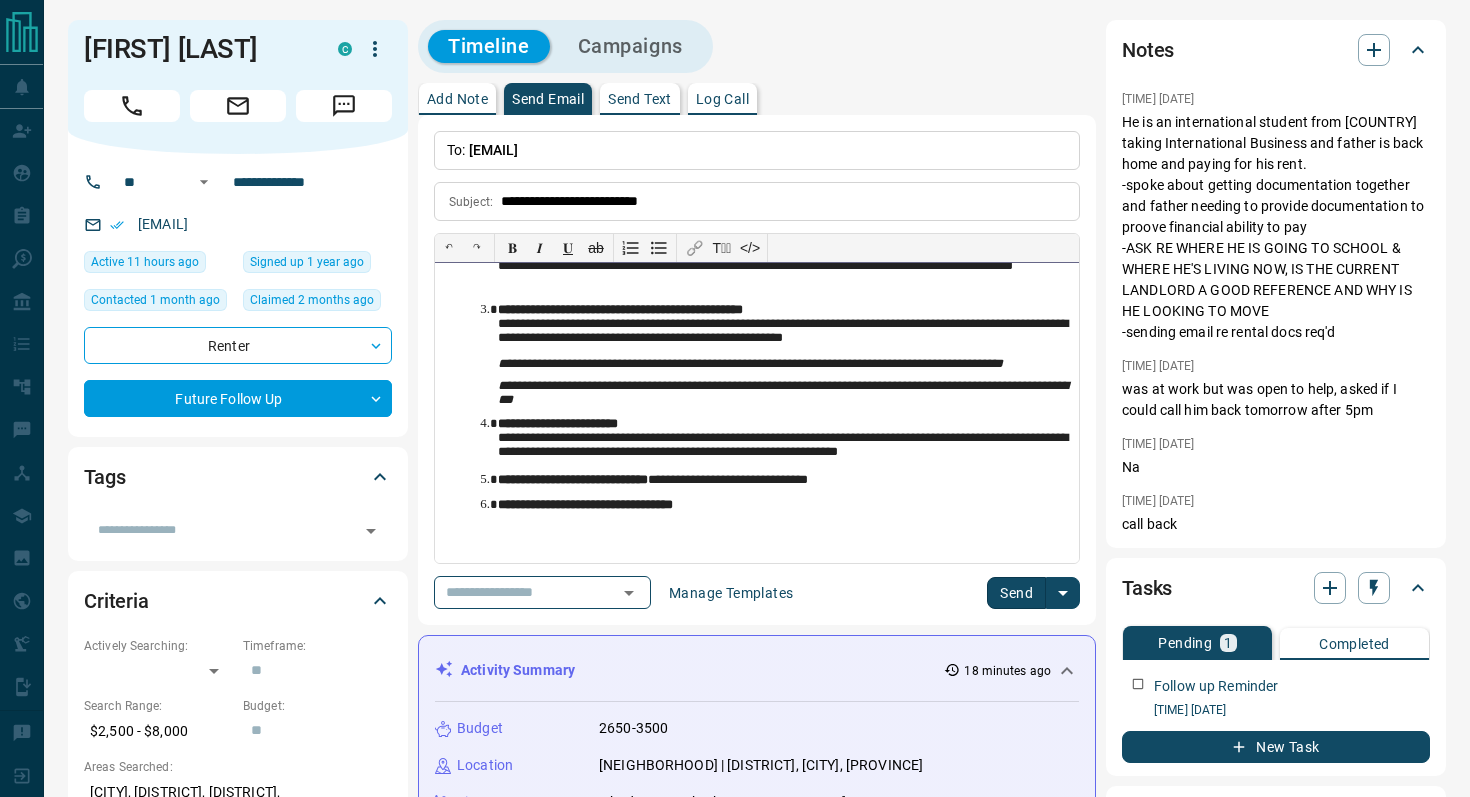 click on "**********" at bounding box center (784, 505) 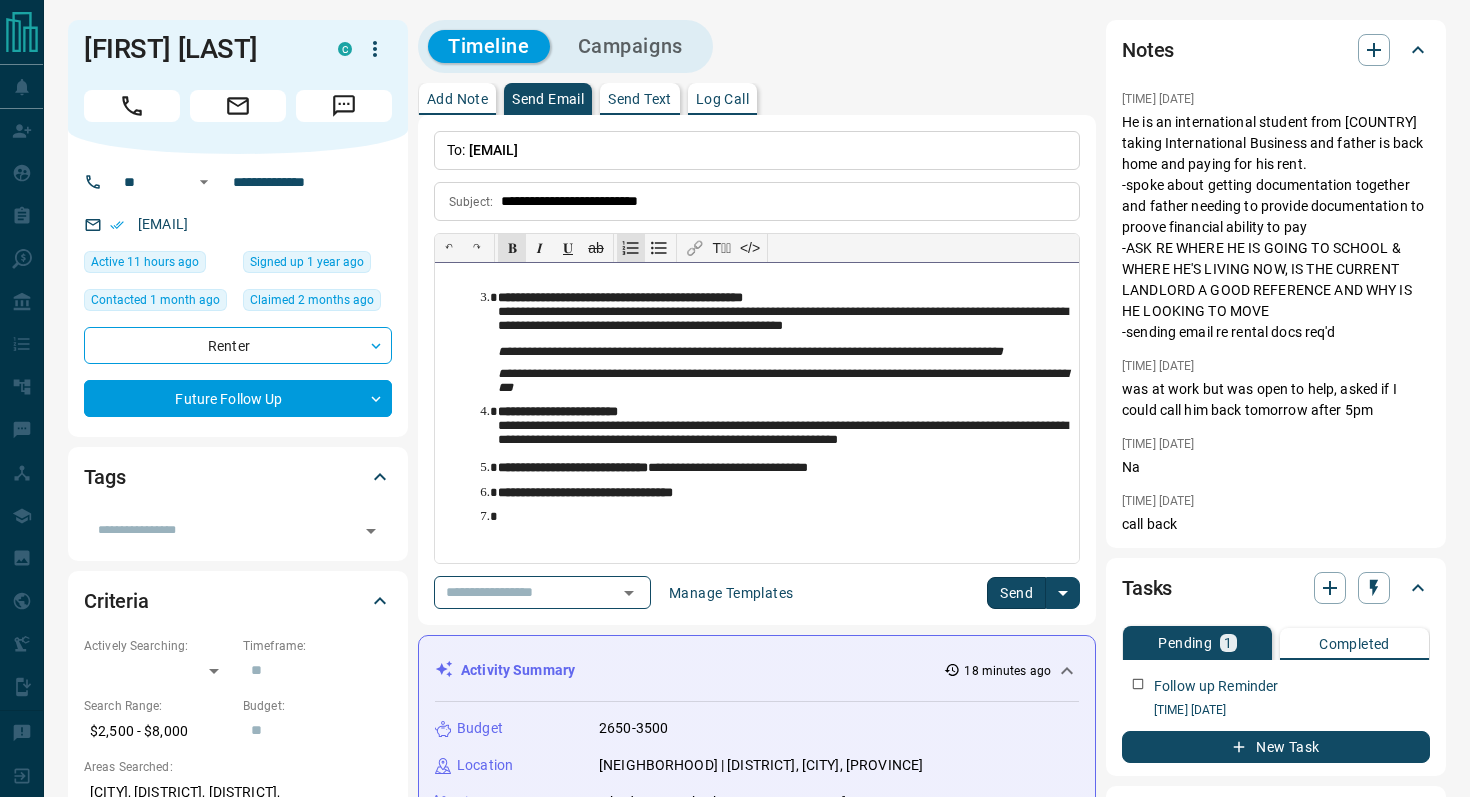 scroll, scrollTop: 266, scrollLeft: 0, axis: vertical 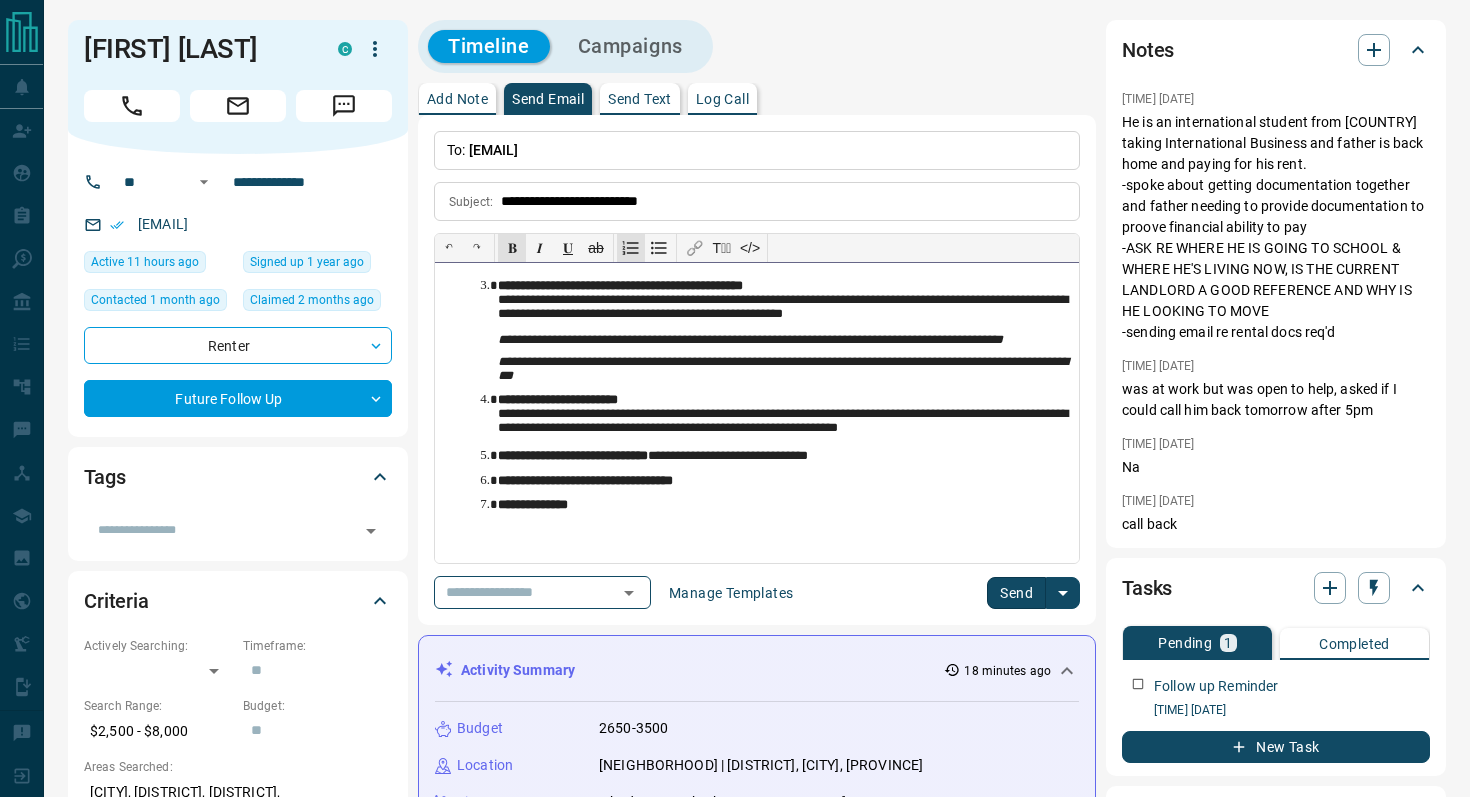 click on "𝐁" at bounding box center [512, 248] 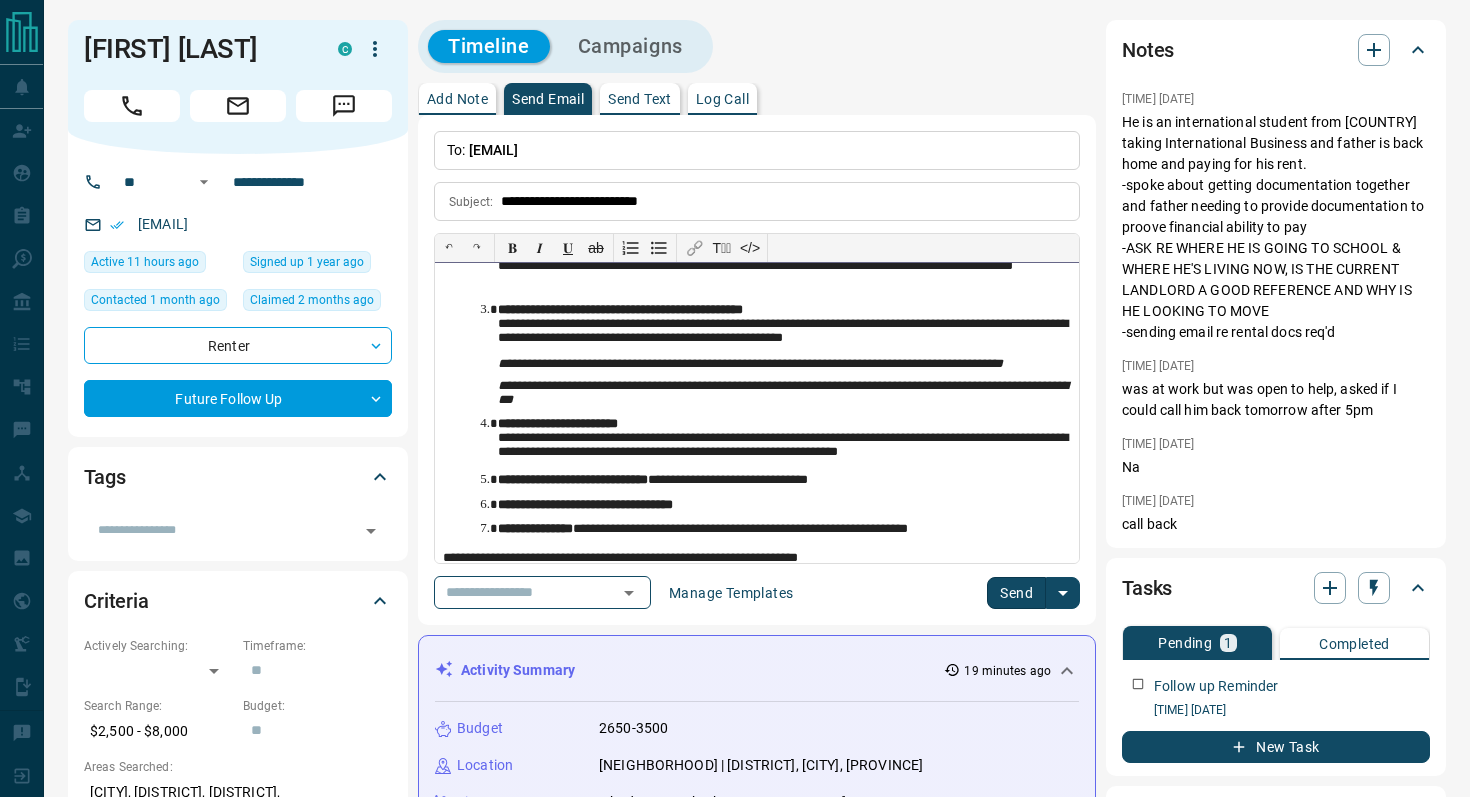 scroll, scrollTop: 282, scrollLeft: 0, axis: vertical 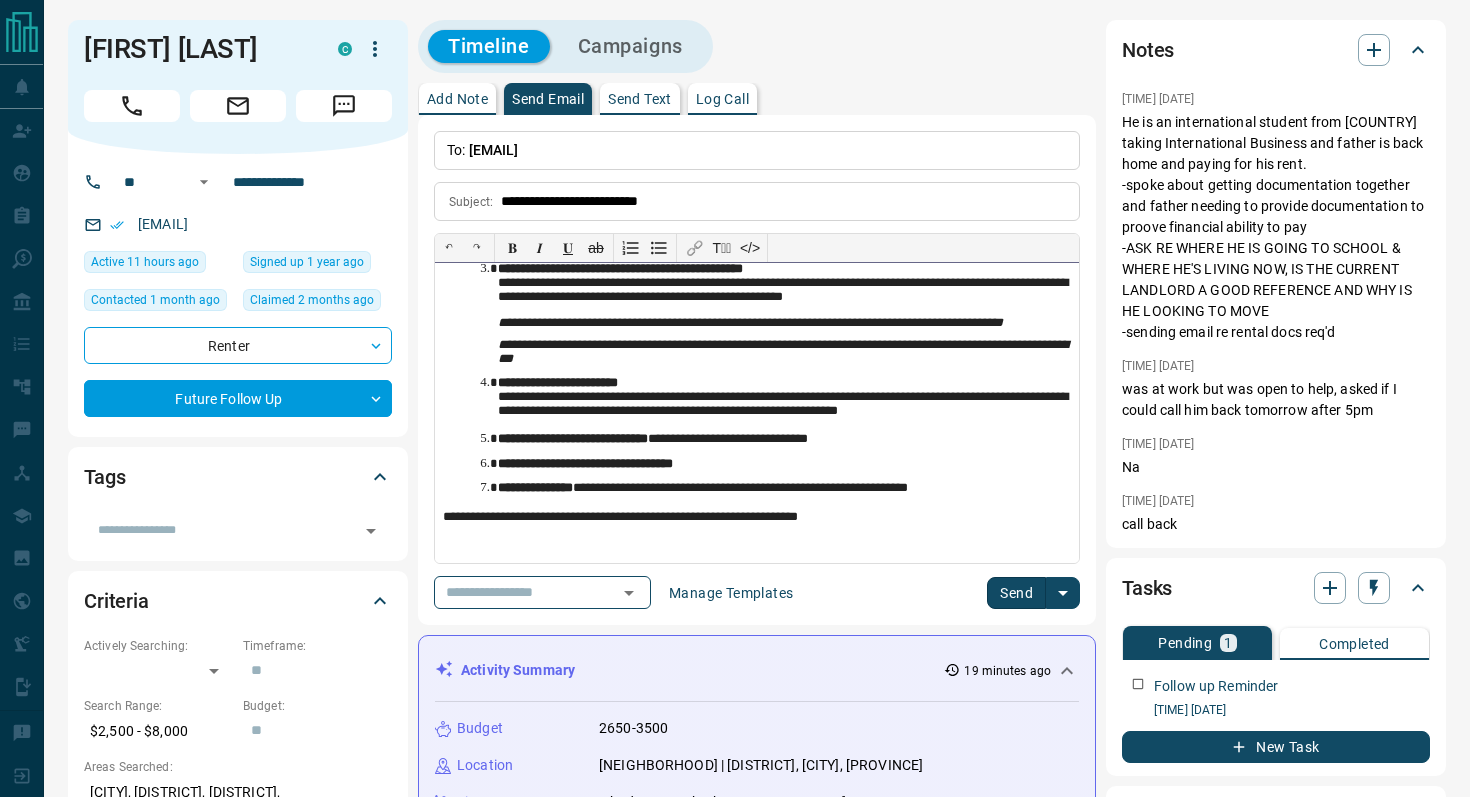 click on "**********" at bounding box center [784, 489] 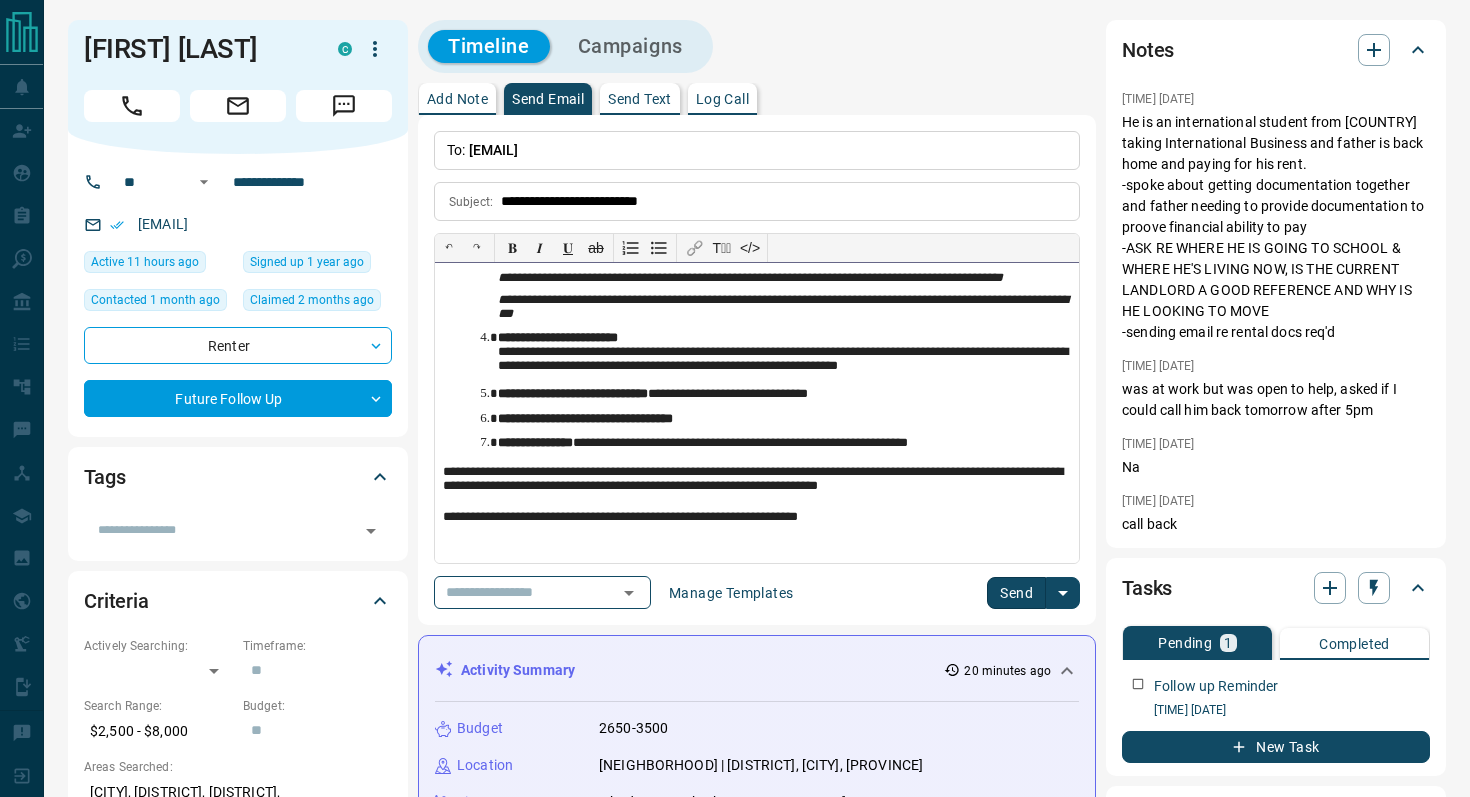 scroll, scrollTop: 328, scrollLeft: 0, axis: vertical 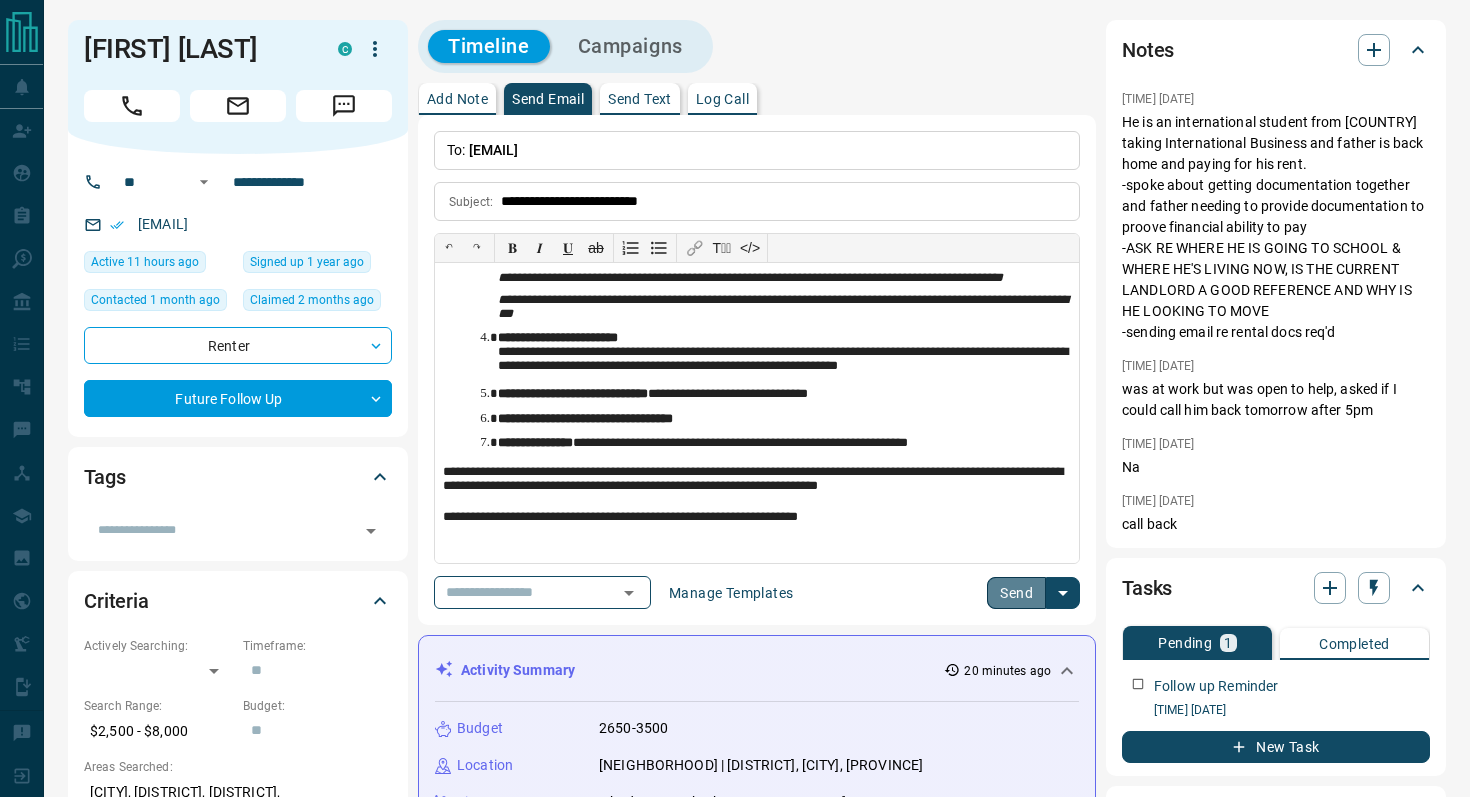 click on "Send" at bounding box center [1016, 593] 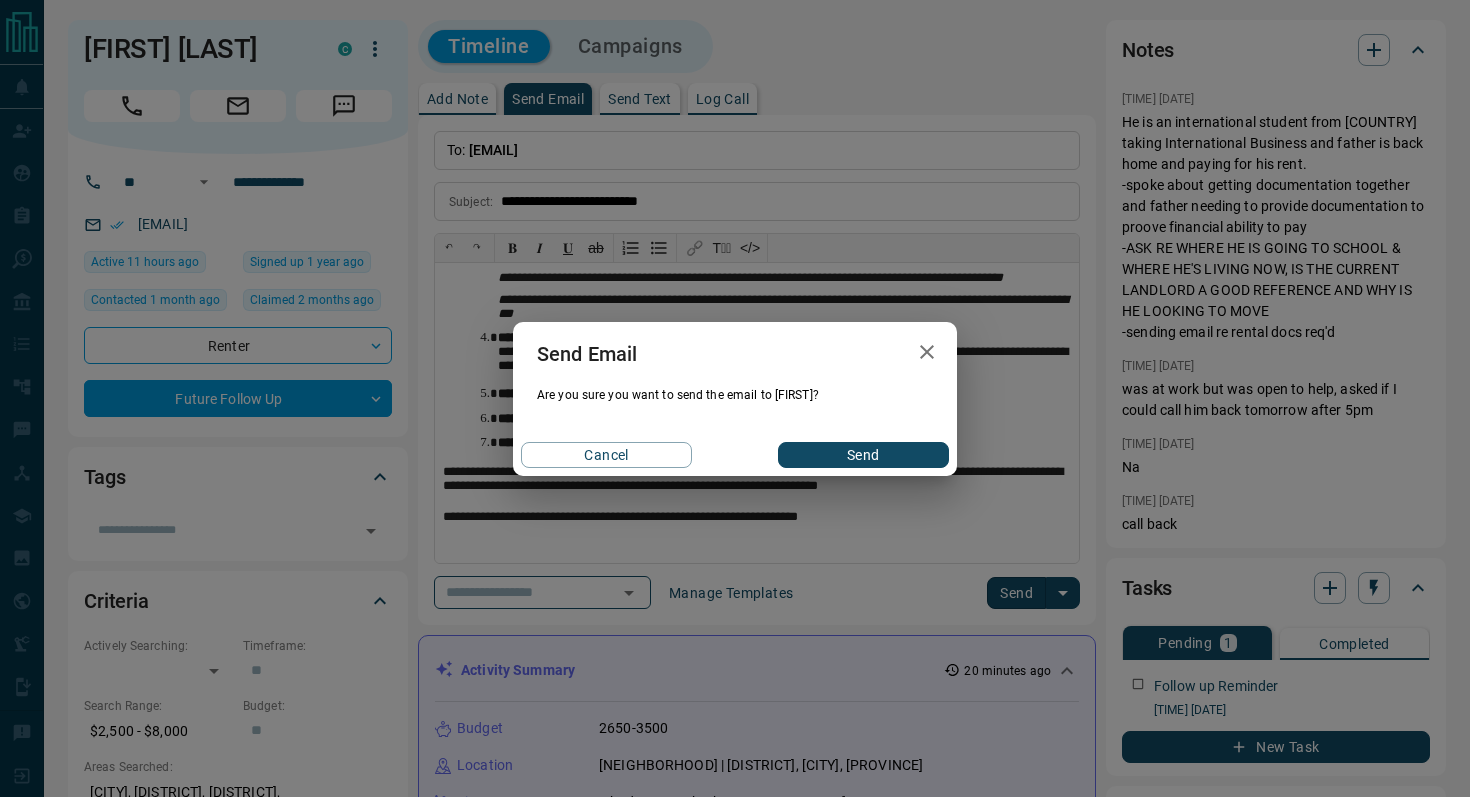 click on "Send" at bounding box center (863, 455) 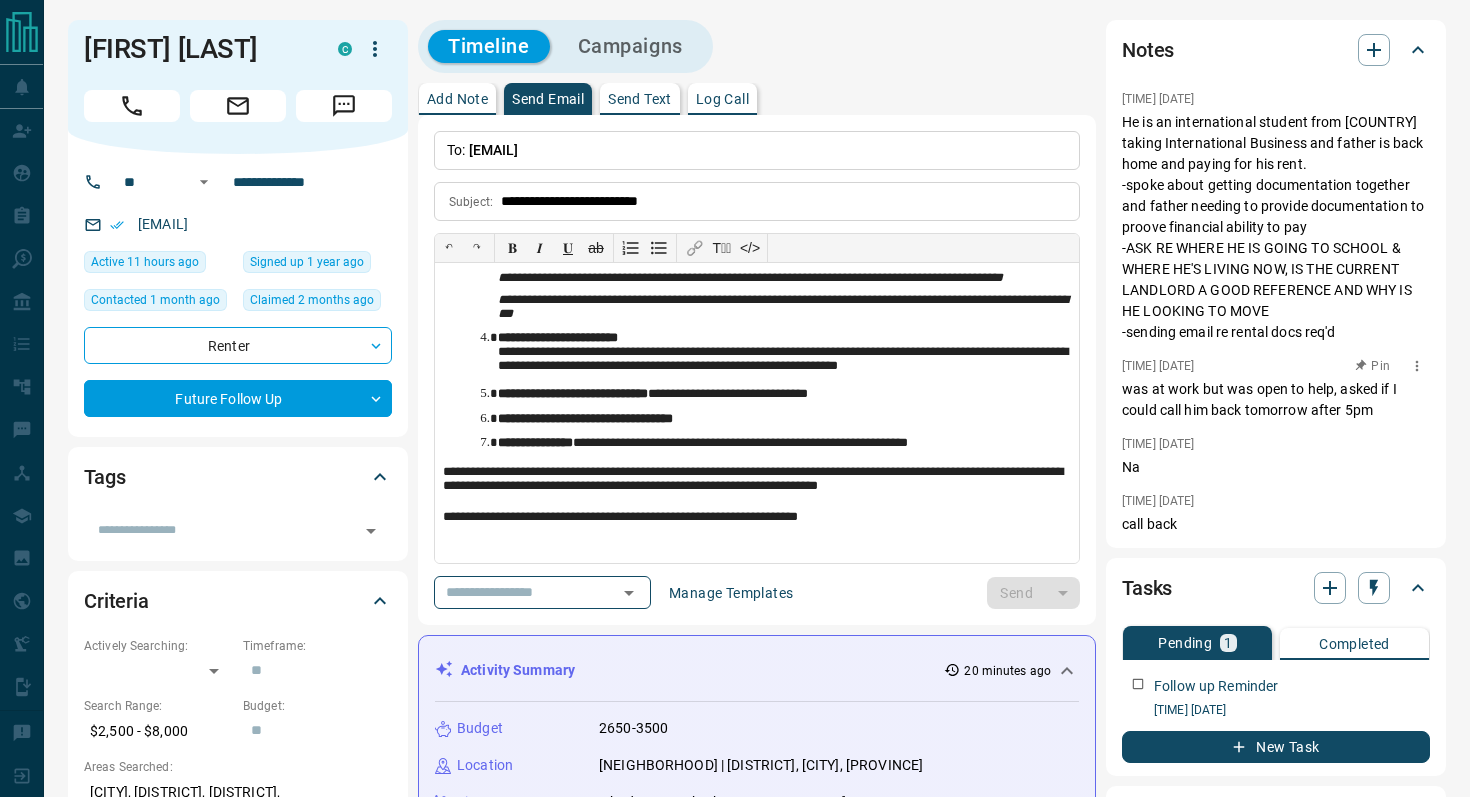 type 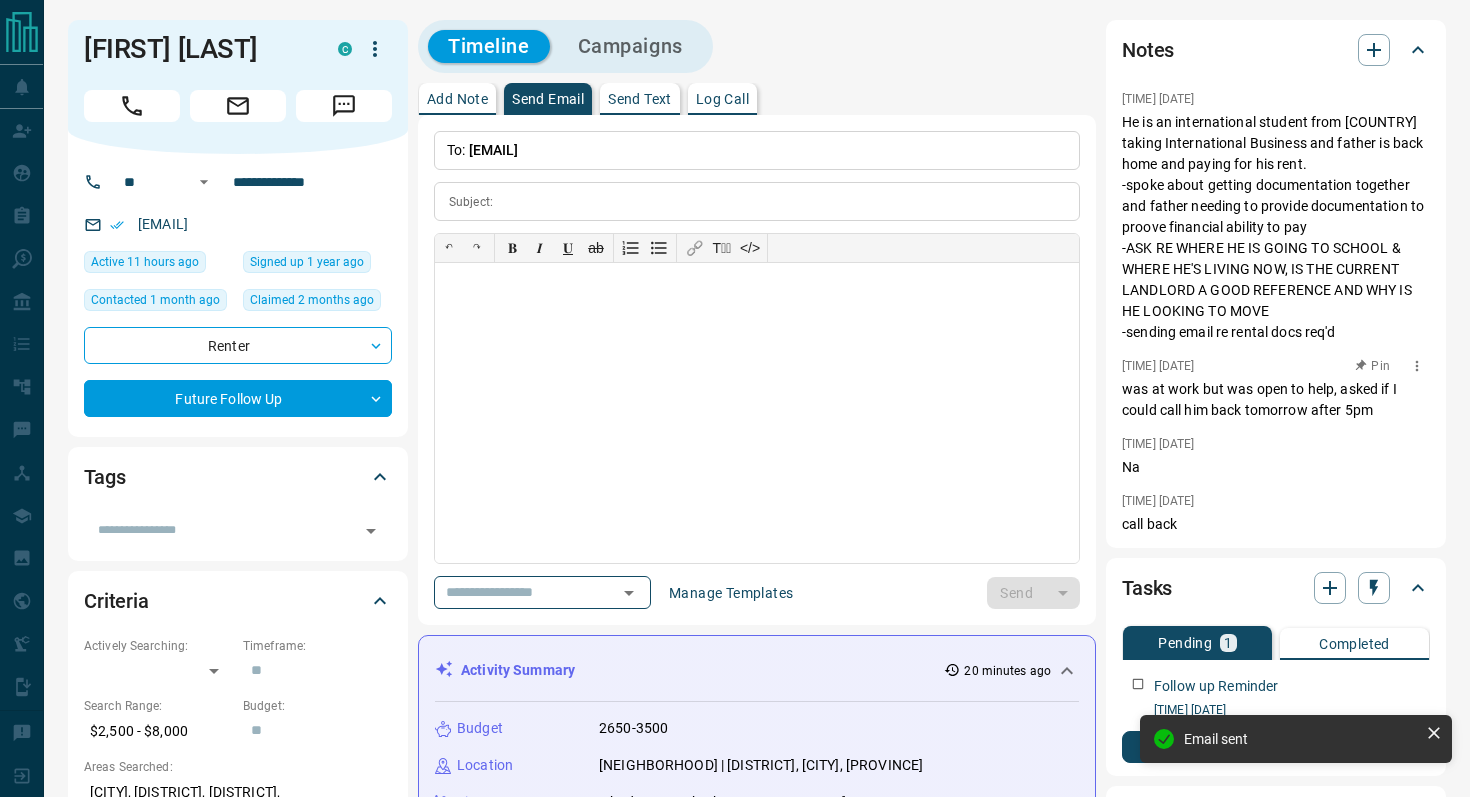 scroll, scrollTop: 0, scrollLeft: 0, axis: both 